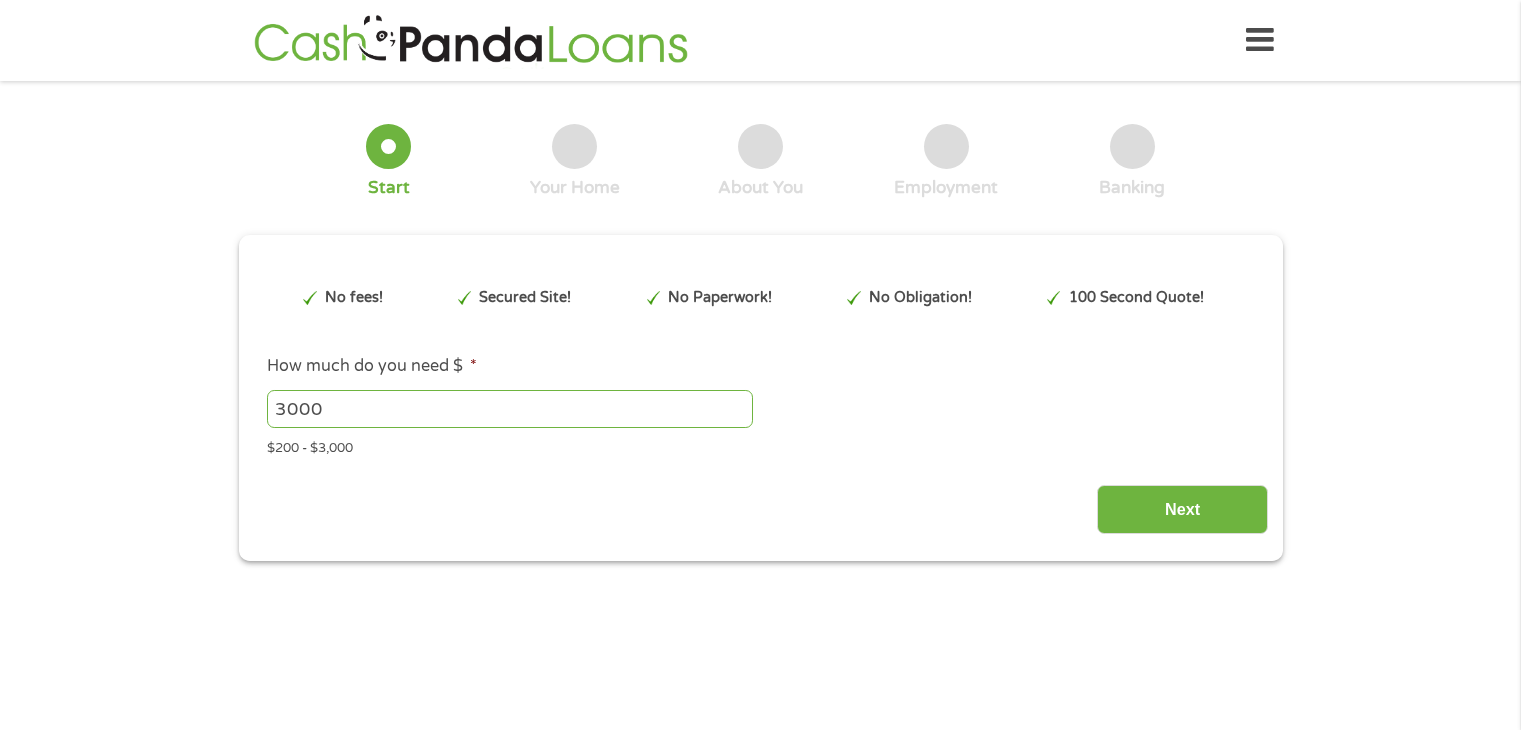 scroll, scrollTop: 0, scrollLeft: 0, axis: both 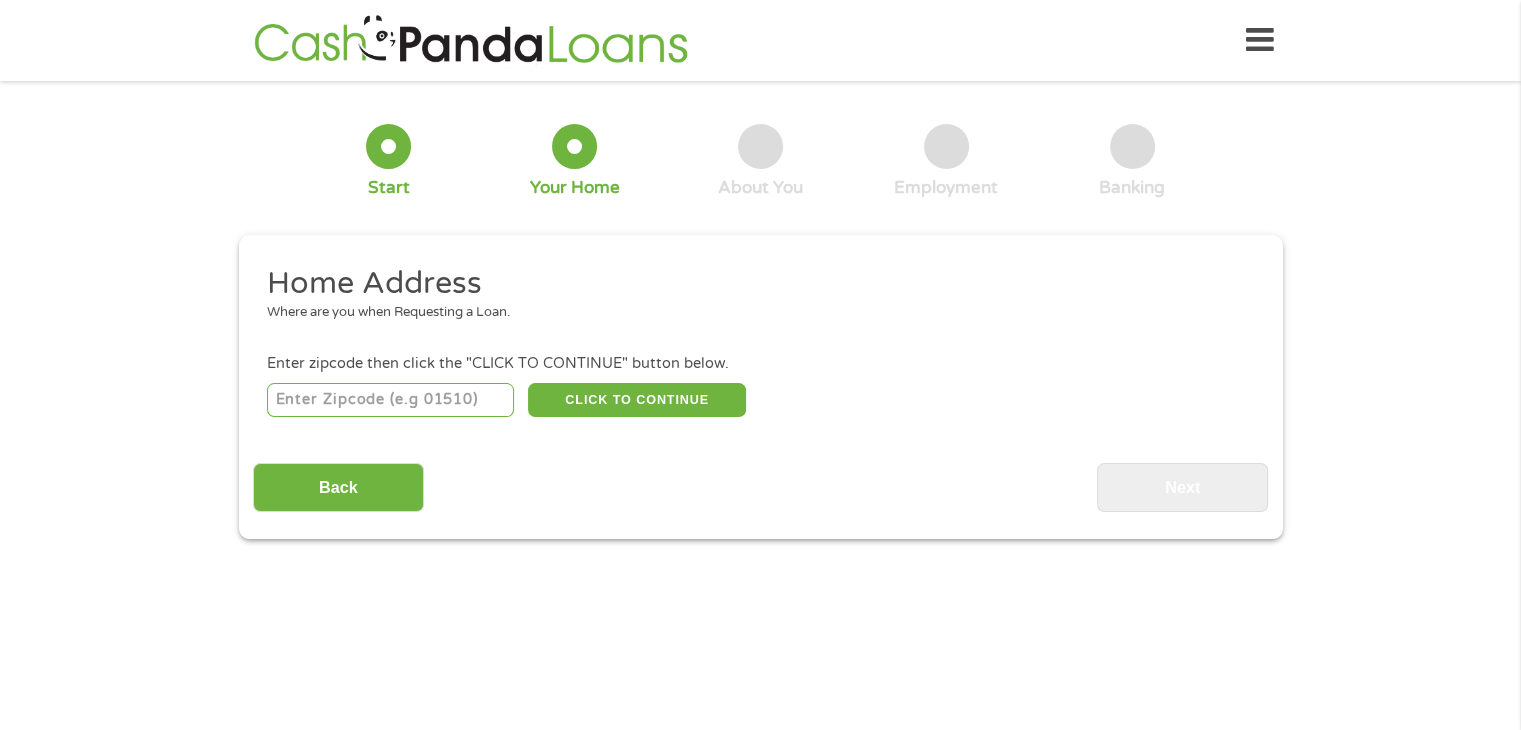 click at bounding box center (390, 400) 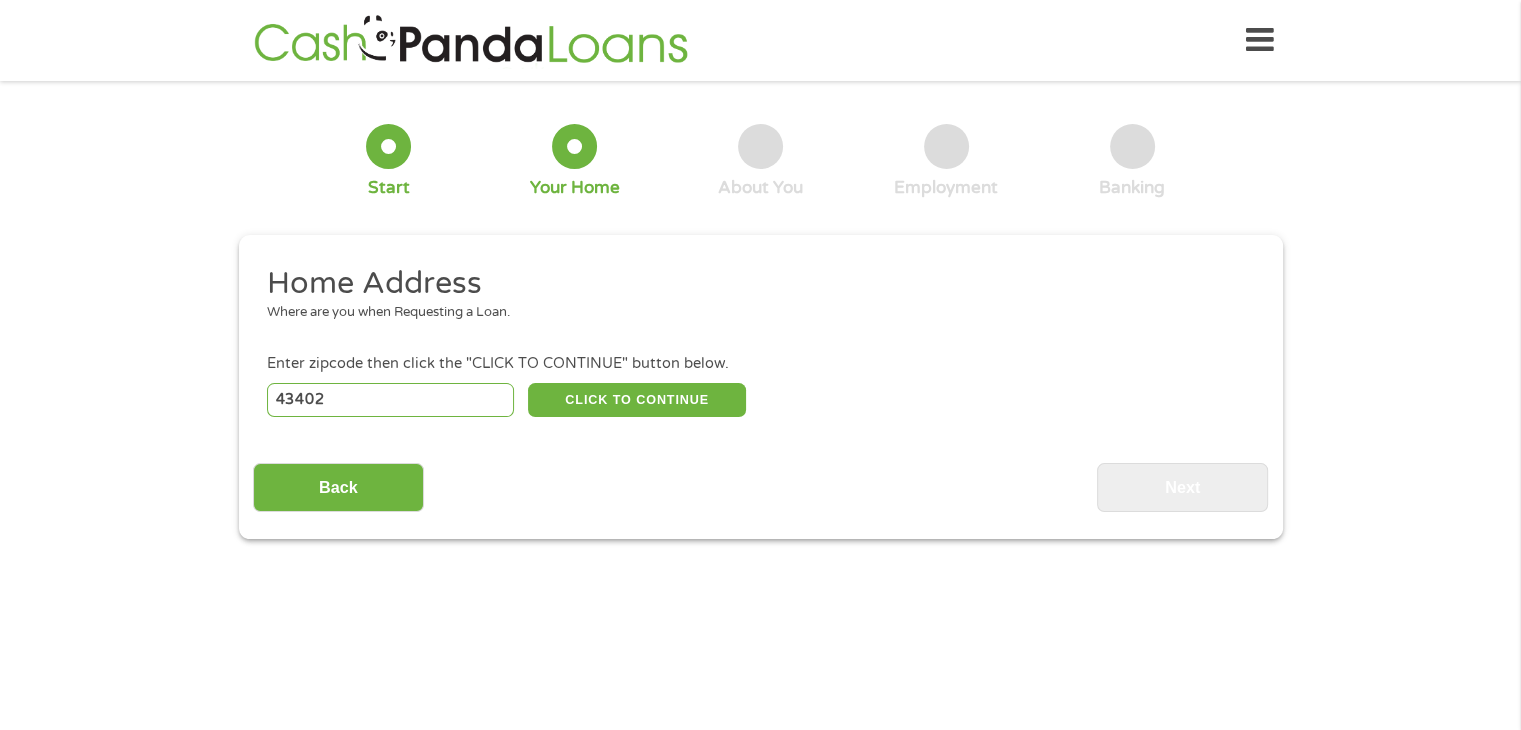 select on "[US_STATE]" 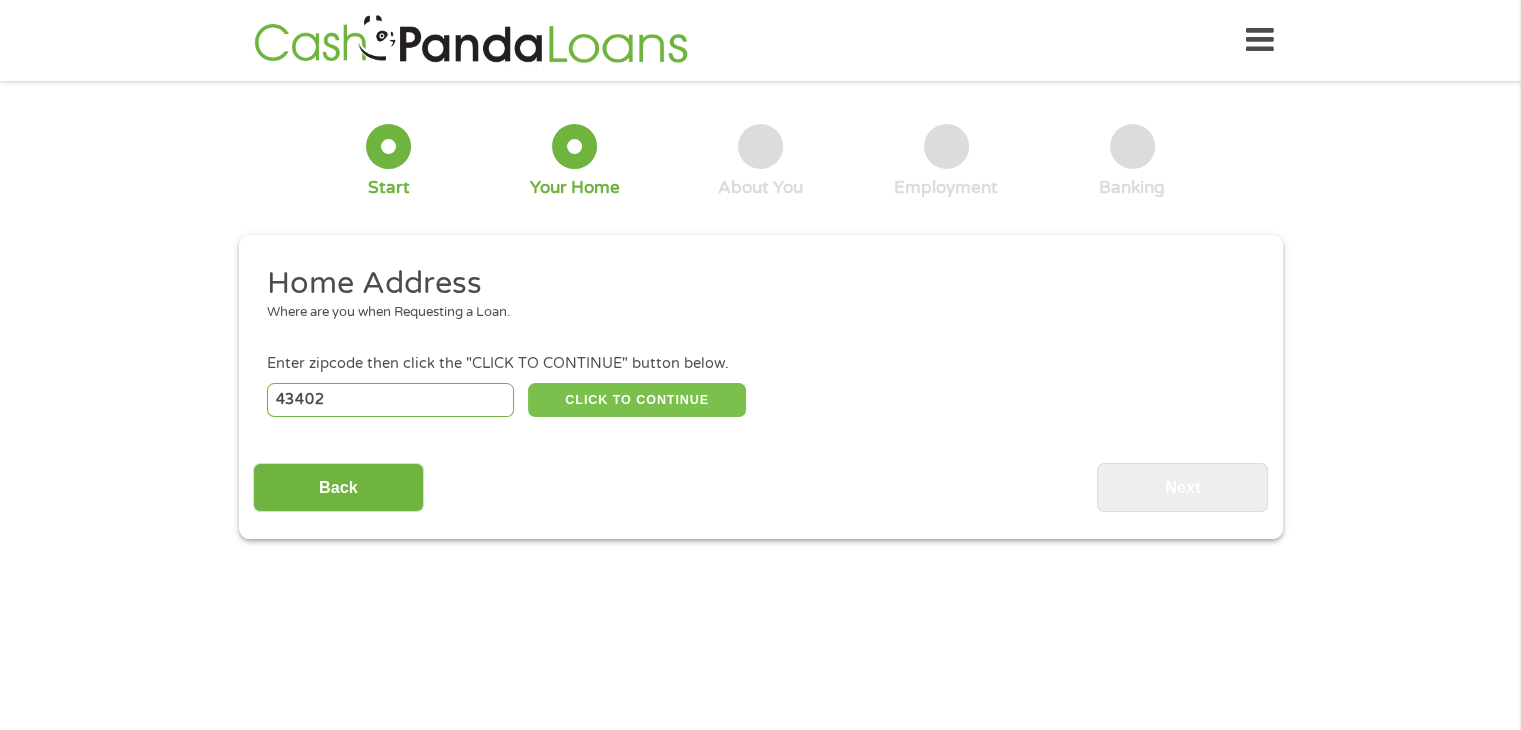 click on "CLICK TO CONTINUE" at bounding box center [637, 400] 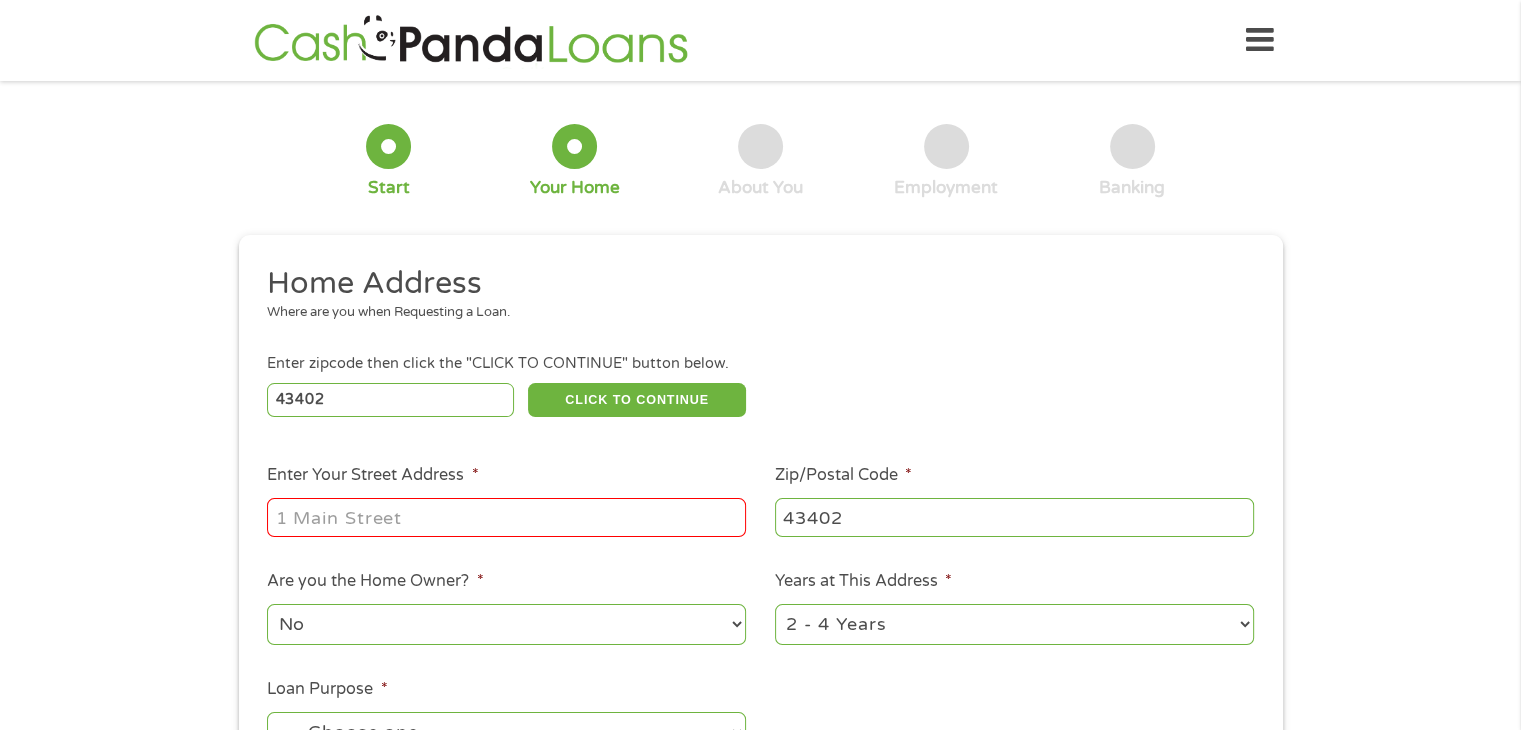 click at bounding box center (506, 518) 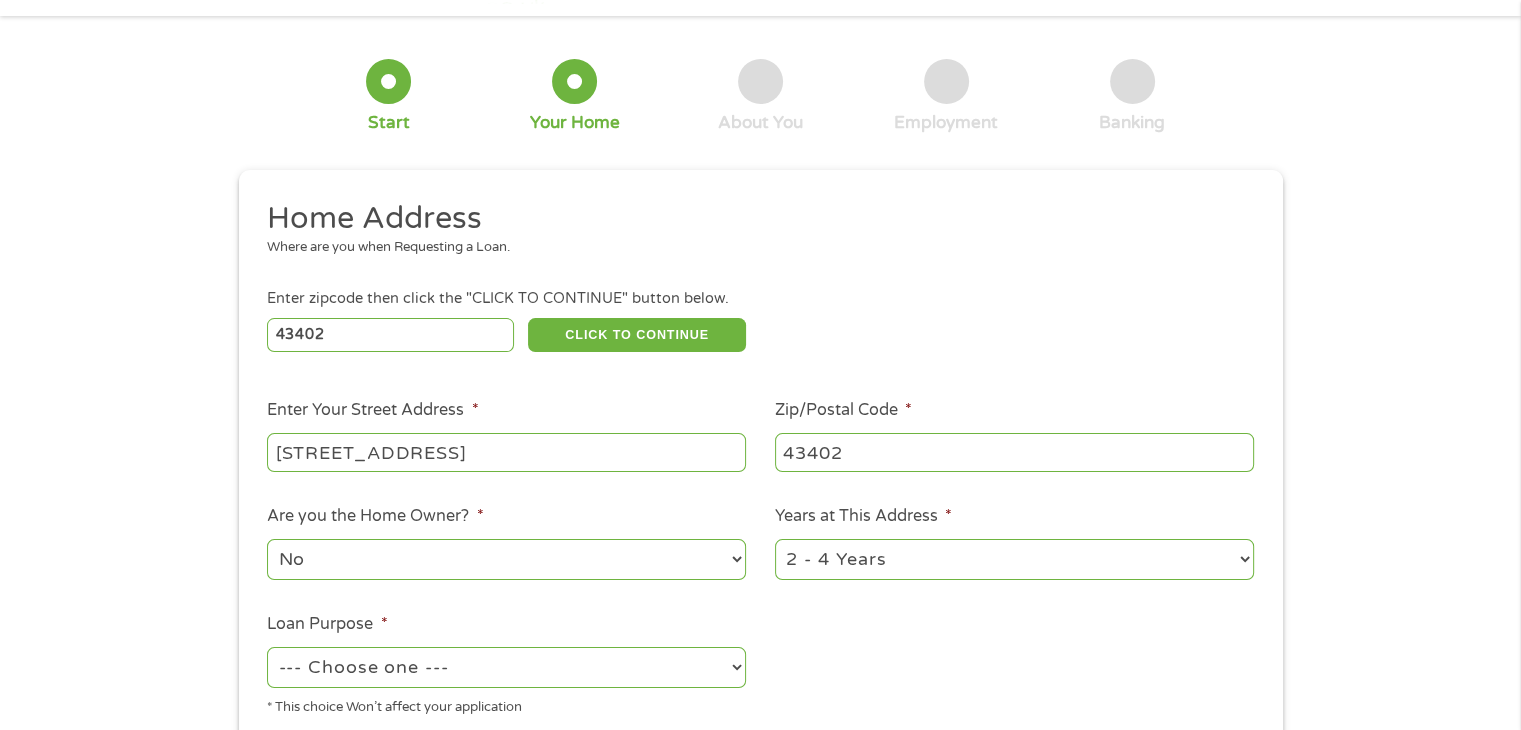 scroll, scrollTop: 100, scrollLeft: 0, axis: vertical 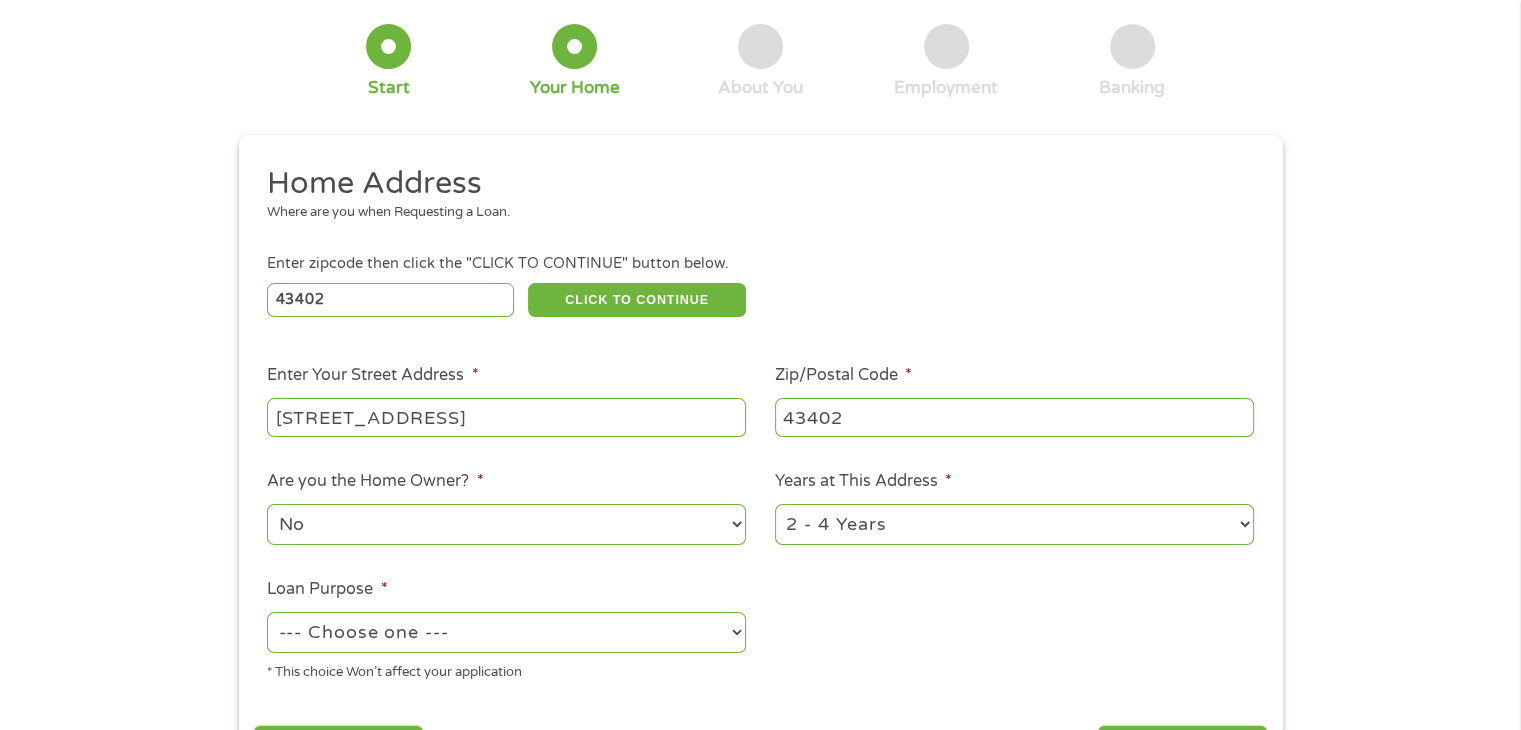 drag, startPoint x: 798, startPoint y: 539, endPoint x: 803, endPoint y: 515, distance: 24.5153 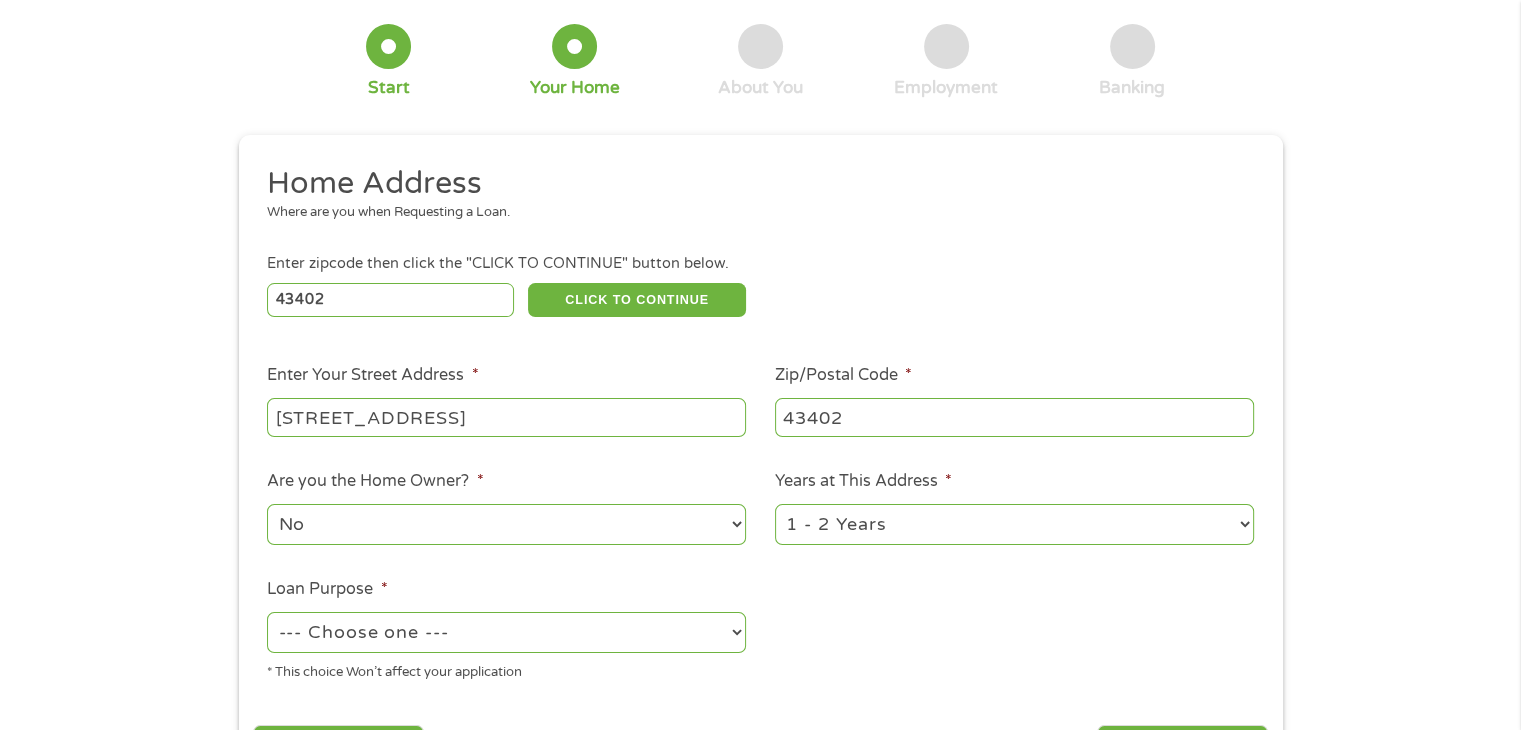 click on "1 Year or less 1 - 2 Years 2 - 4 Years Over 4 Years" at bounding box center (1014, 524) 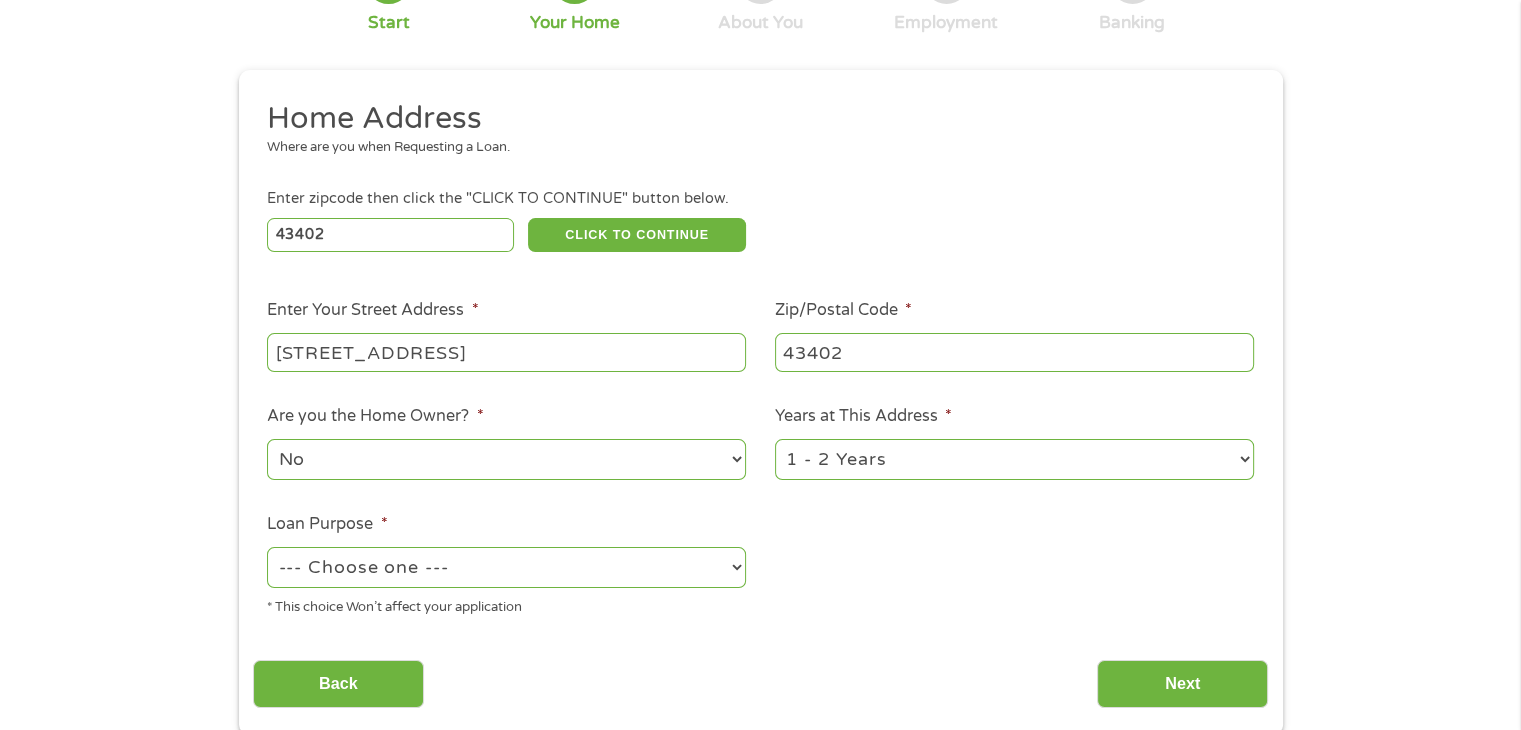 scroll, scrollTop: 200, scrollLeft: 0, axis: vertical 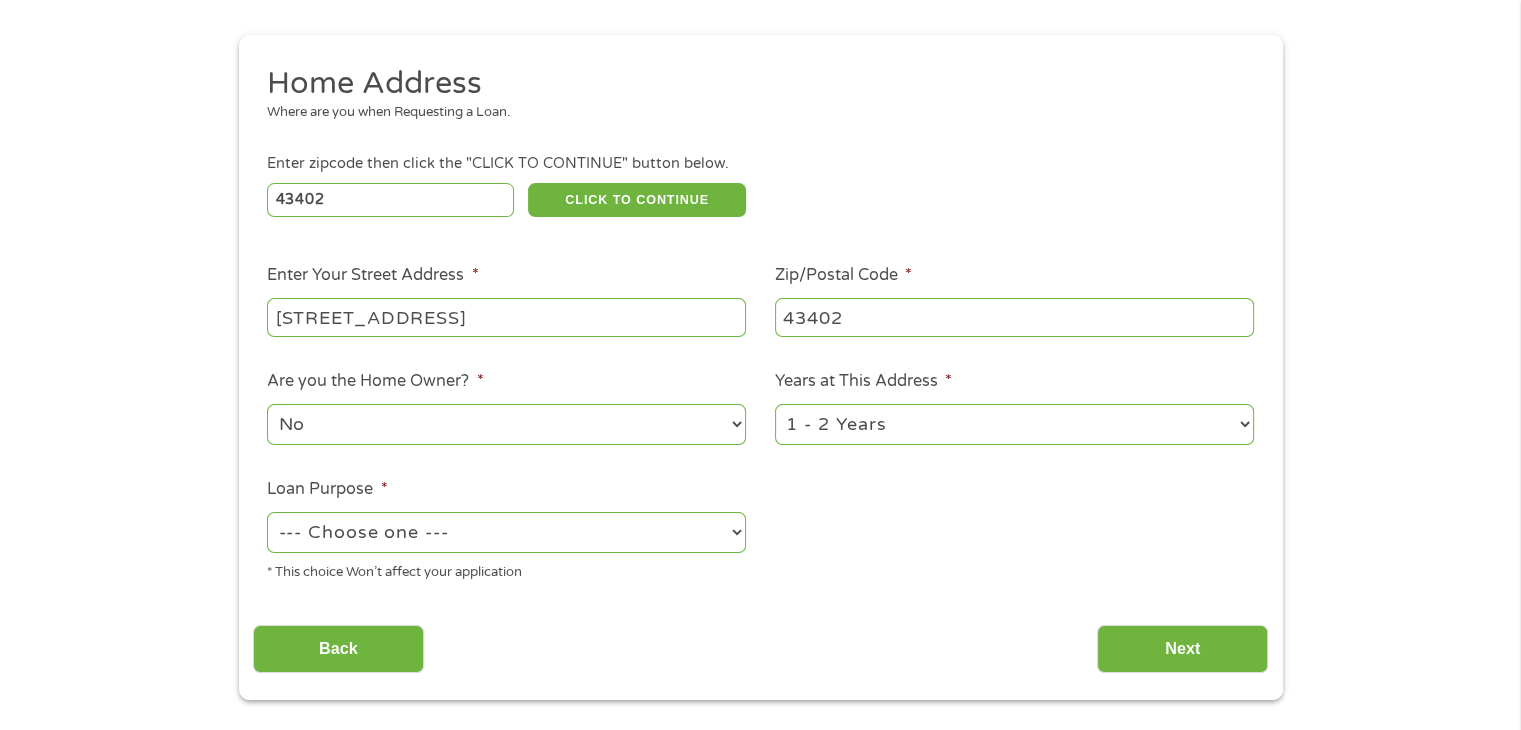 click on "--- Choose one --- Pay Bills Debt Consolidation Home Improvement Major Purchase Car Loan Short Term Cash Medical Expenses Other" at bounding box center (506, 532) 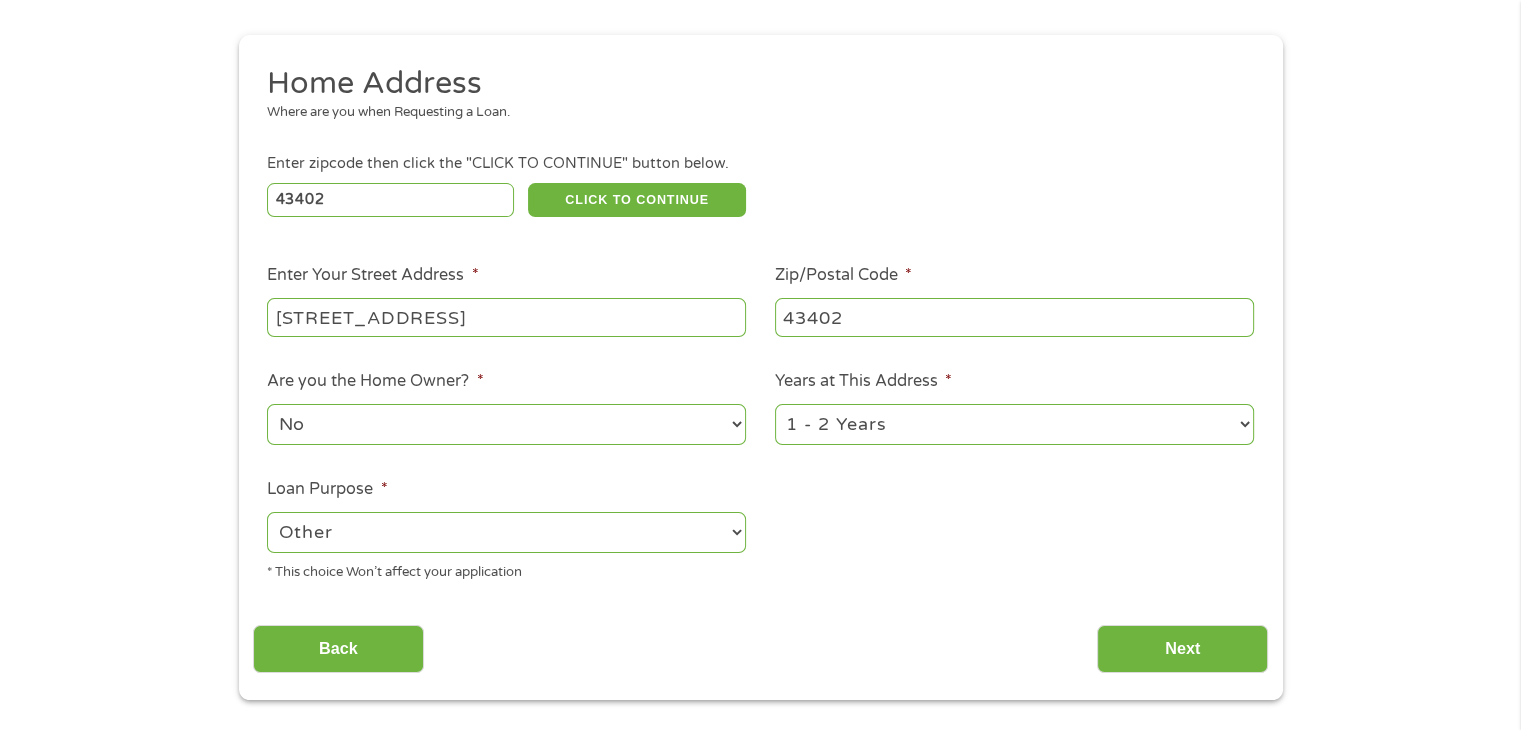 click on "--- Choose one --- Pay Bills Debt Consolidation Home Improvement Major Purchase Car Loan Short Term Cash Medical Expenses Other" at bounding box center [506, 532] 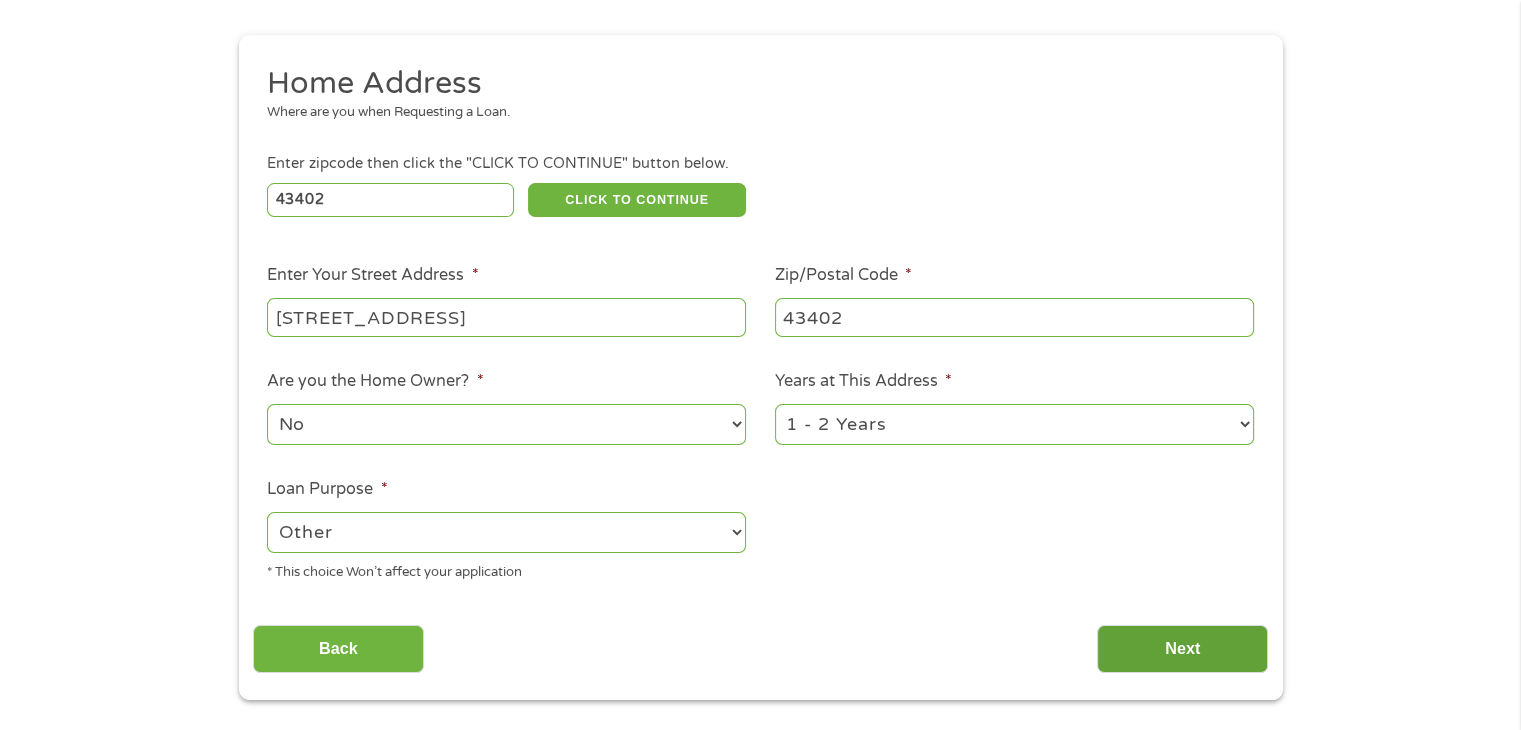click on "Next" at bounding box center (1182, 649) 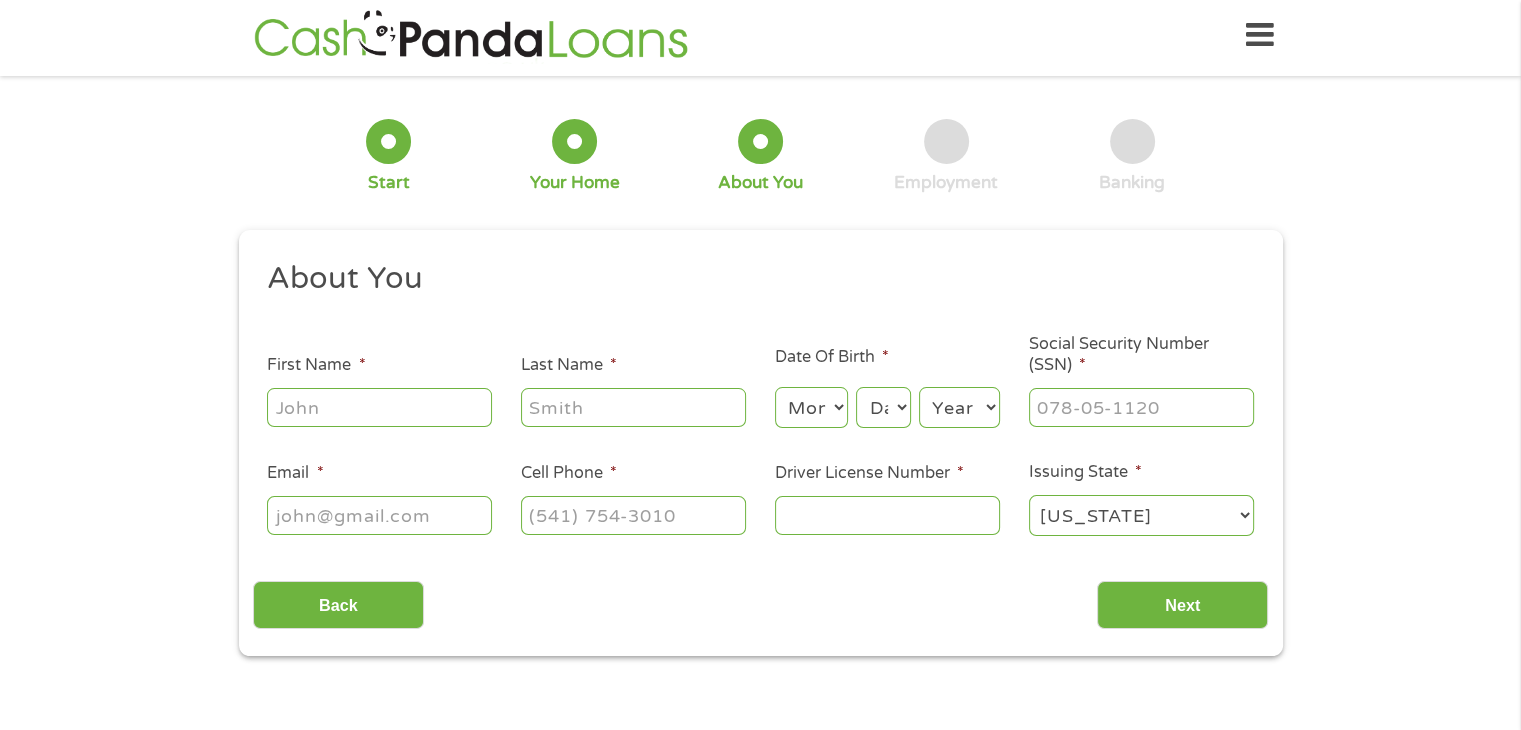 scroll, scrollTop: 0, scrollLeft: 0, axis: both 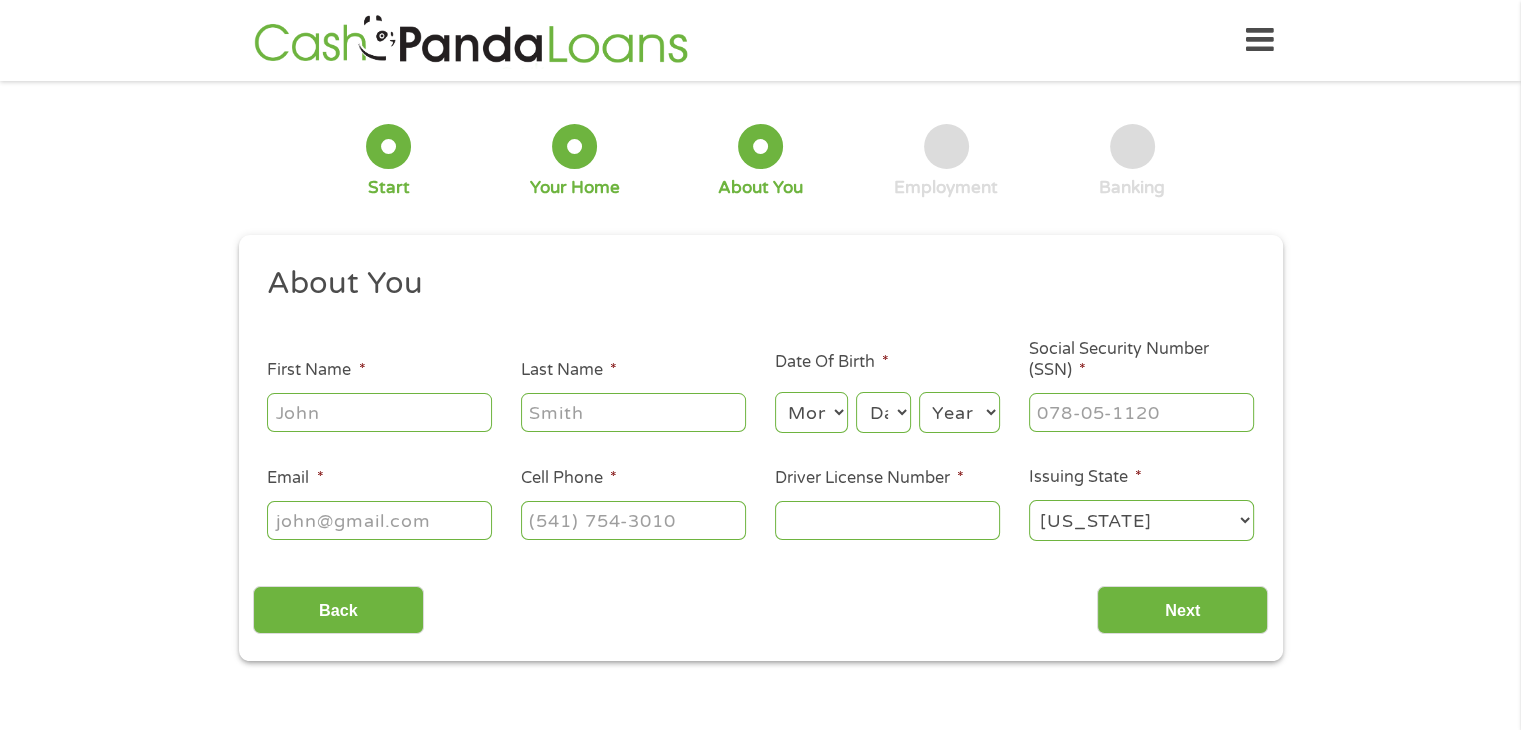 click at bounding box center [379, 413] 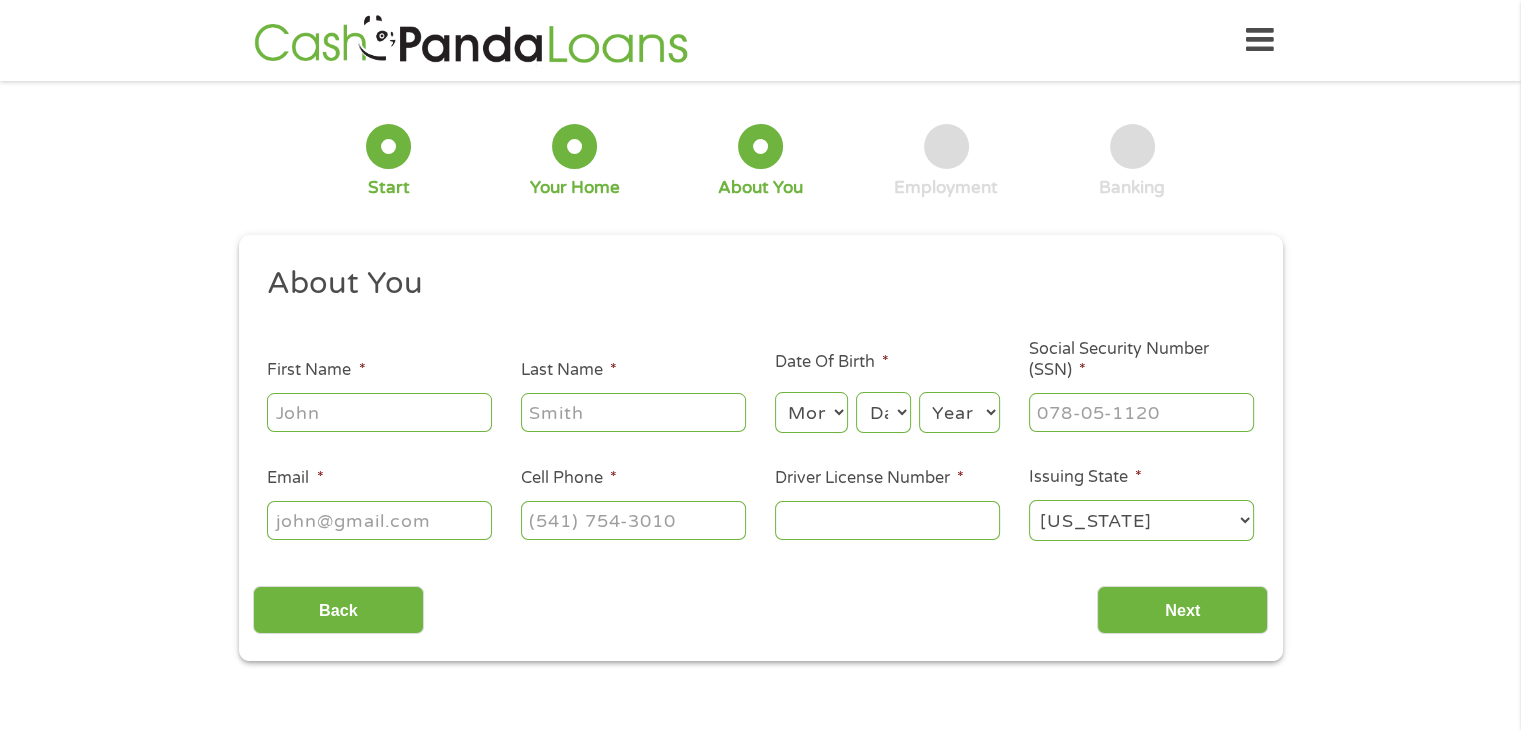 type on "[PERSON_NAME]" 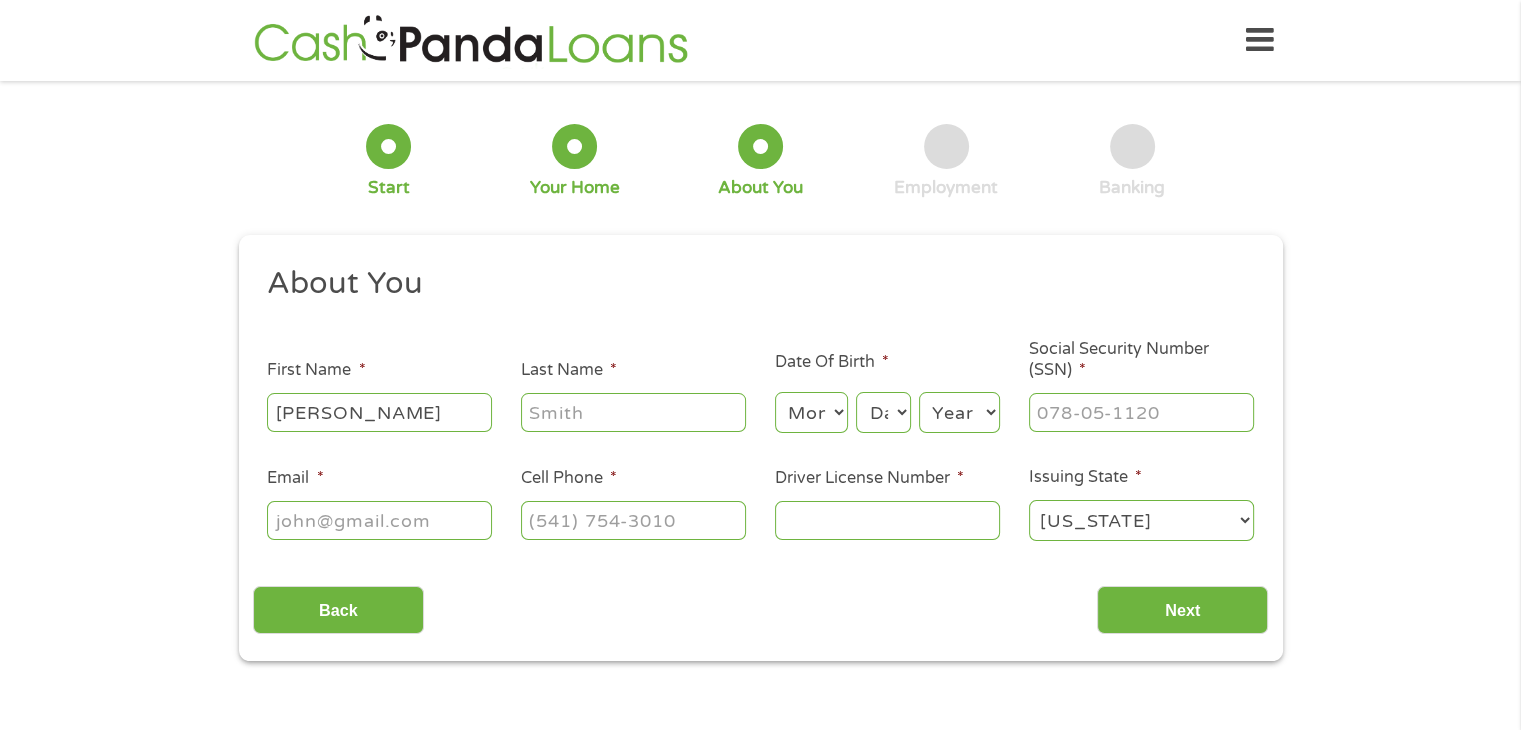 type on "[PERSON_NAME]" 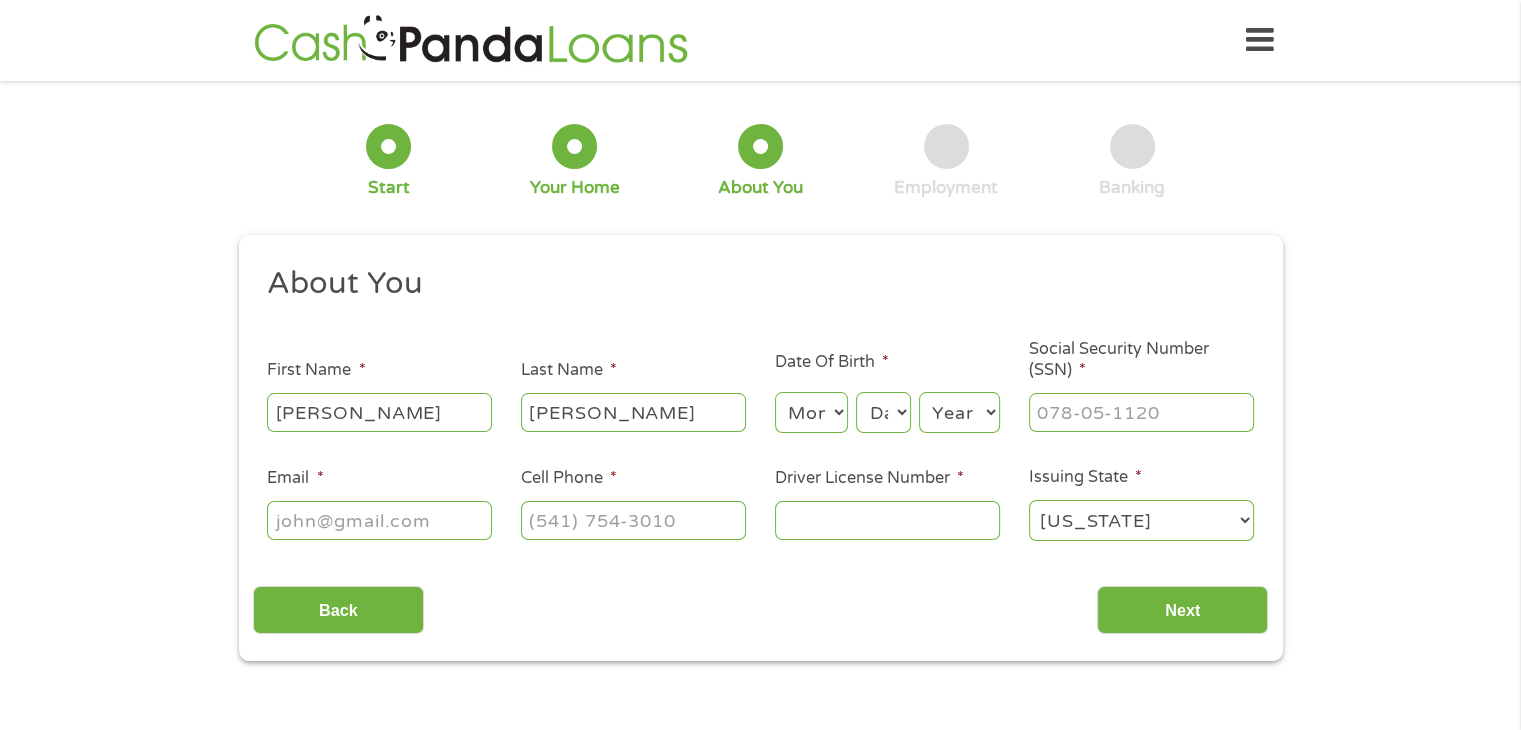 type on "[EMAIL_ADDRESS][DOMAIN_NAME]" 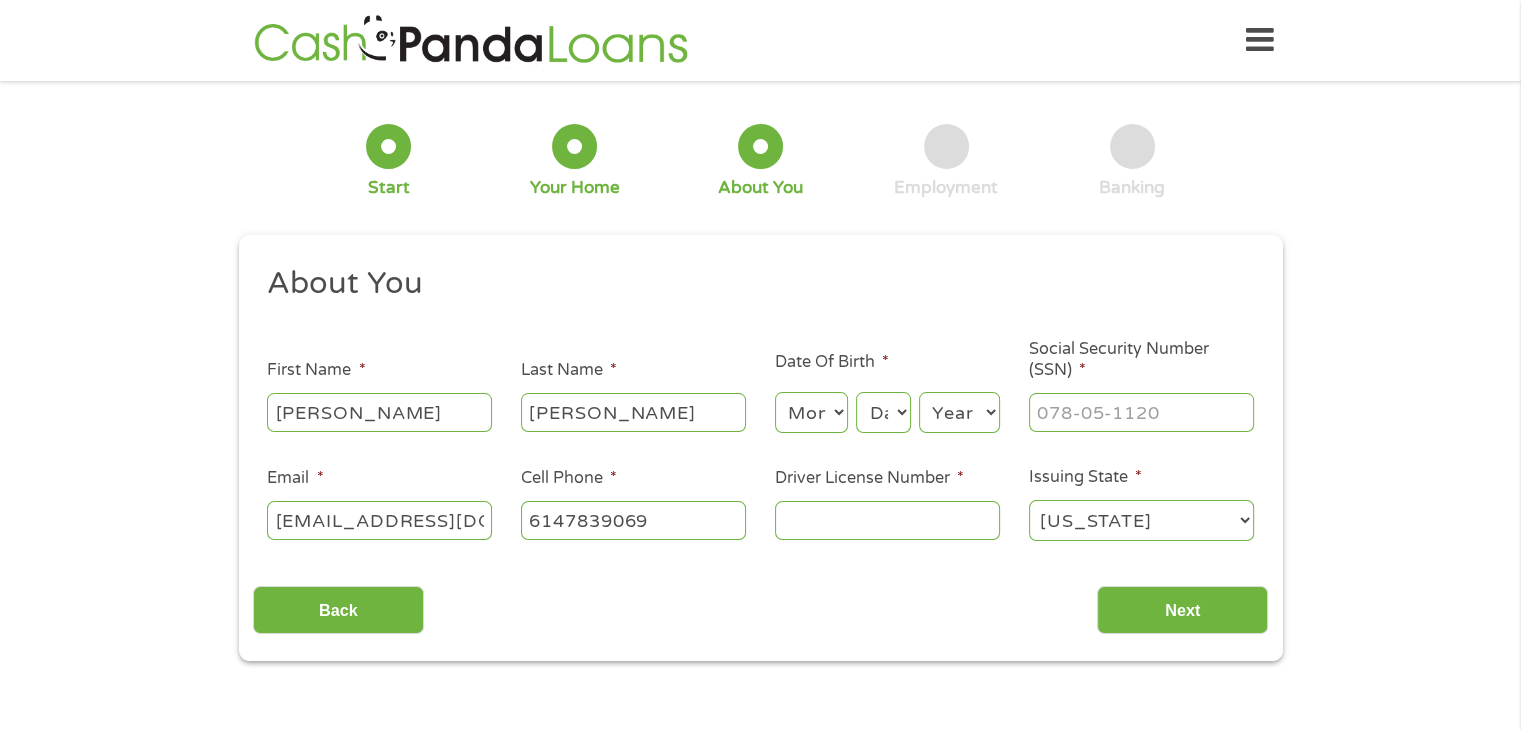 type on "[PHONE_NUMBER]" 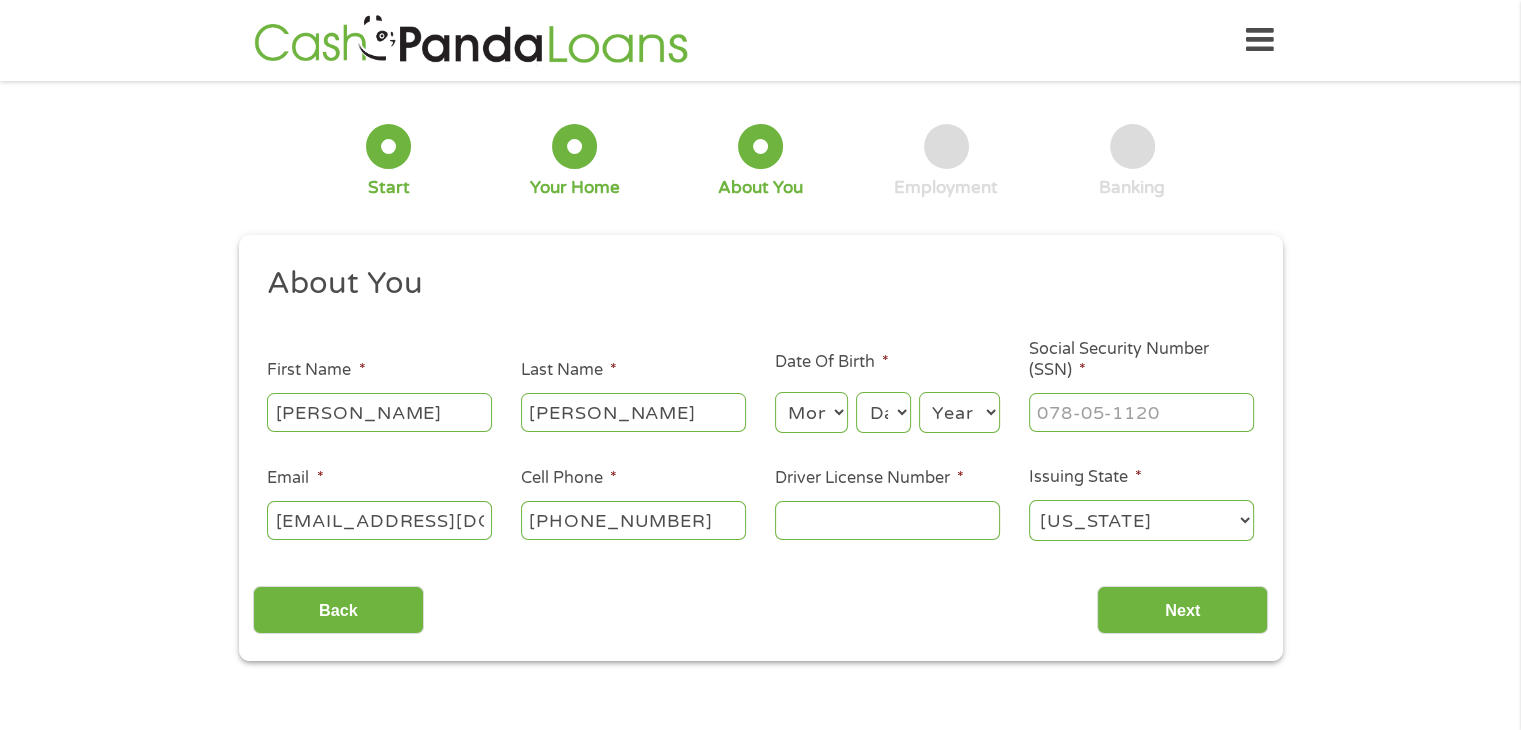 click on "Month 1 2 3 4 5 6 7 8 9 10 11 12" at bounding box center (811, 412) 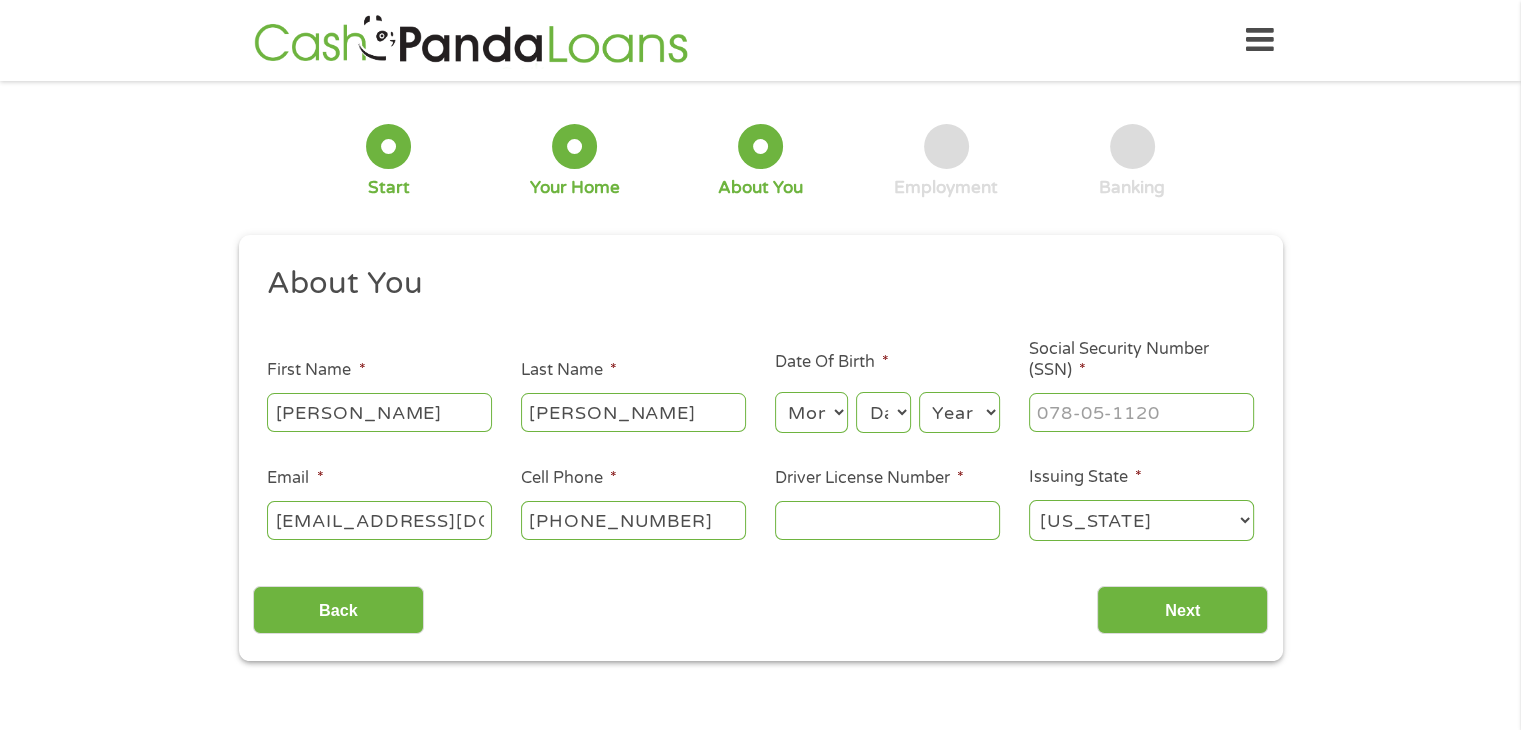 select on "8" 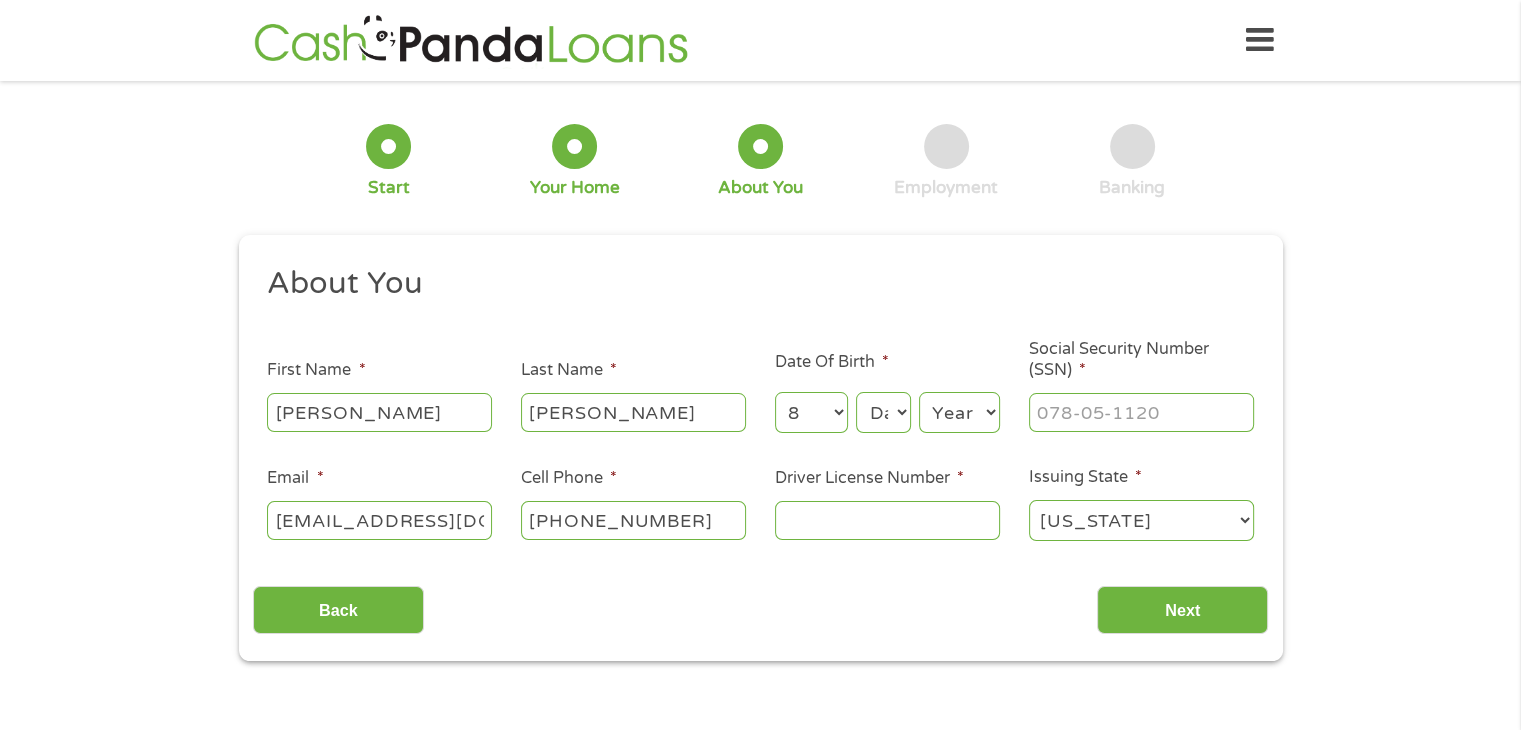 click on "Month 1 2 3 4 5 6 7 8 9 10 11 12" at bounding box center [811, 412] 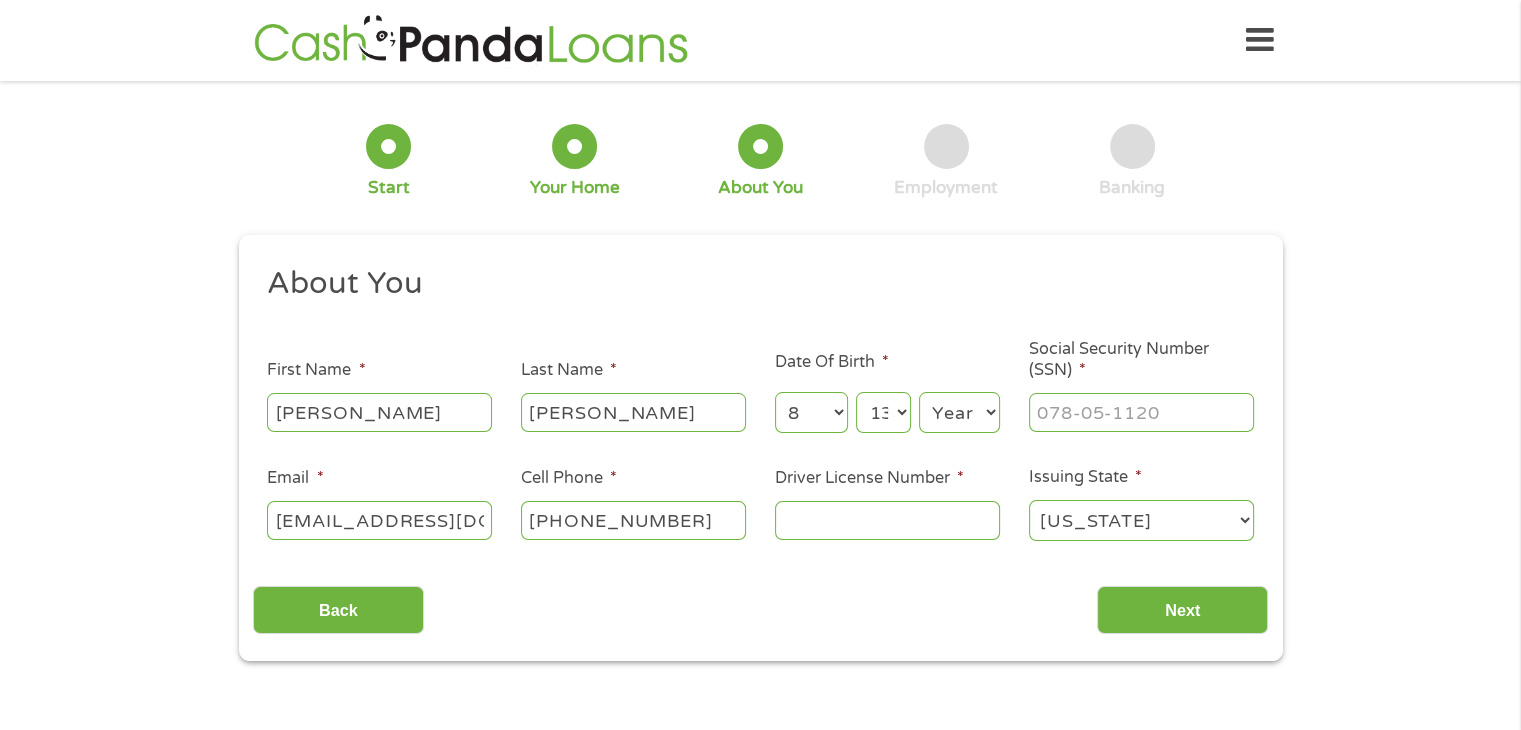 click on "Year [DATE] 2006 2005 2004 2003 2002 2001 2000 1999 1998 1997 1996 1995 1994 1993 1992 1991 1990 1989 1988 1987 1986 1985 1984 1983 1982 1981 1980 1979 1978 1977 1976 1975 1974 1973 1972 1971 1970 1969 1968 1967 1966 1965 1964 1963 1962 1961 1960 1959 1958 1957 1956 1955 1954 1953 1952 1951 1950 1949 1948 1947 1946 1945 1944 1943 1942 1941 1940 1939 1938 1937 1936 1935 1934 1933 1932 1931 1930 1929 1928 1927 1926 1925 1924 1923 1922 1921 1920" at bounding box center (959, 412) 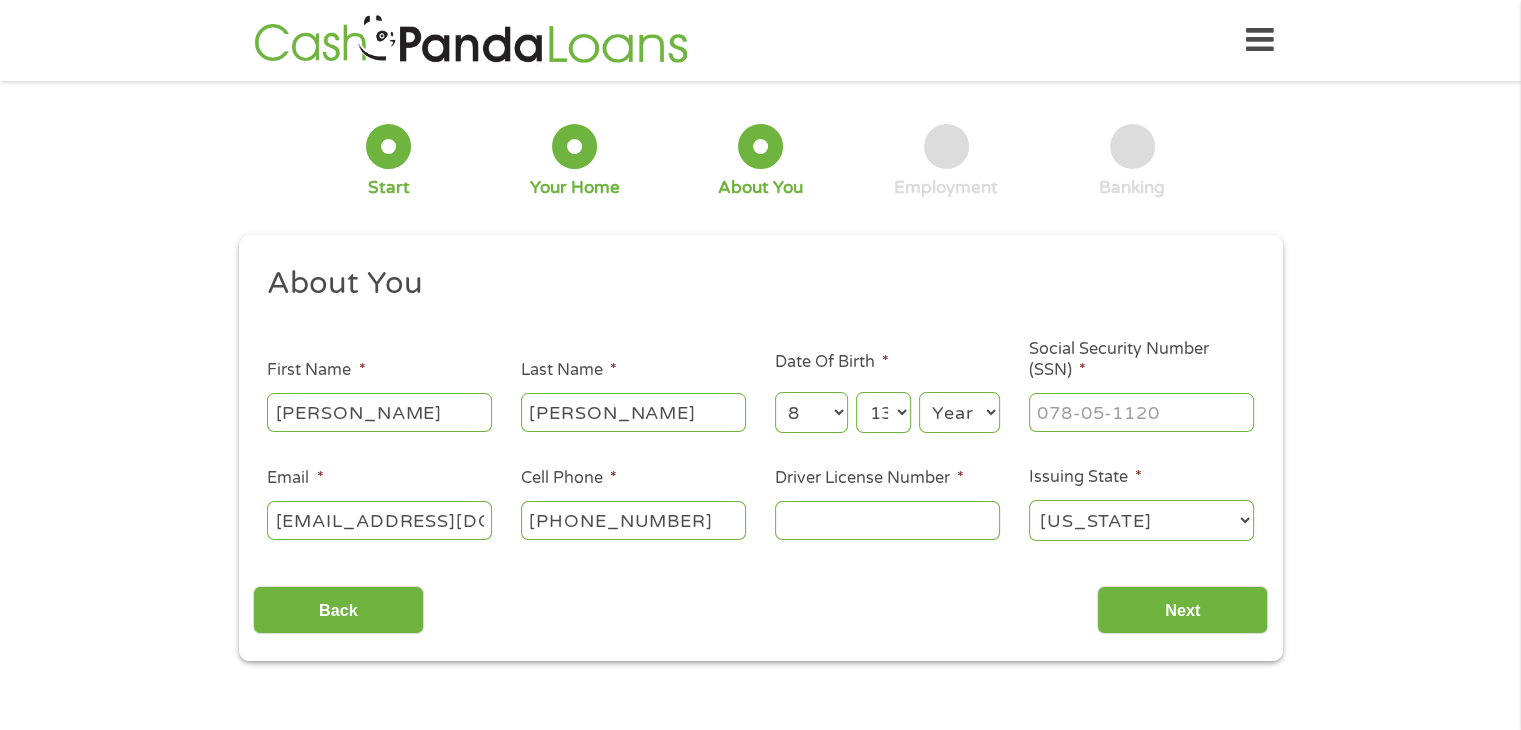 select on "2002" 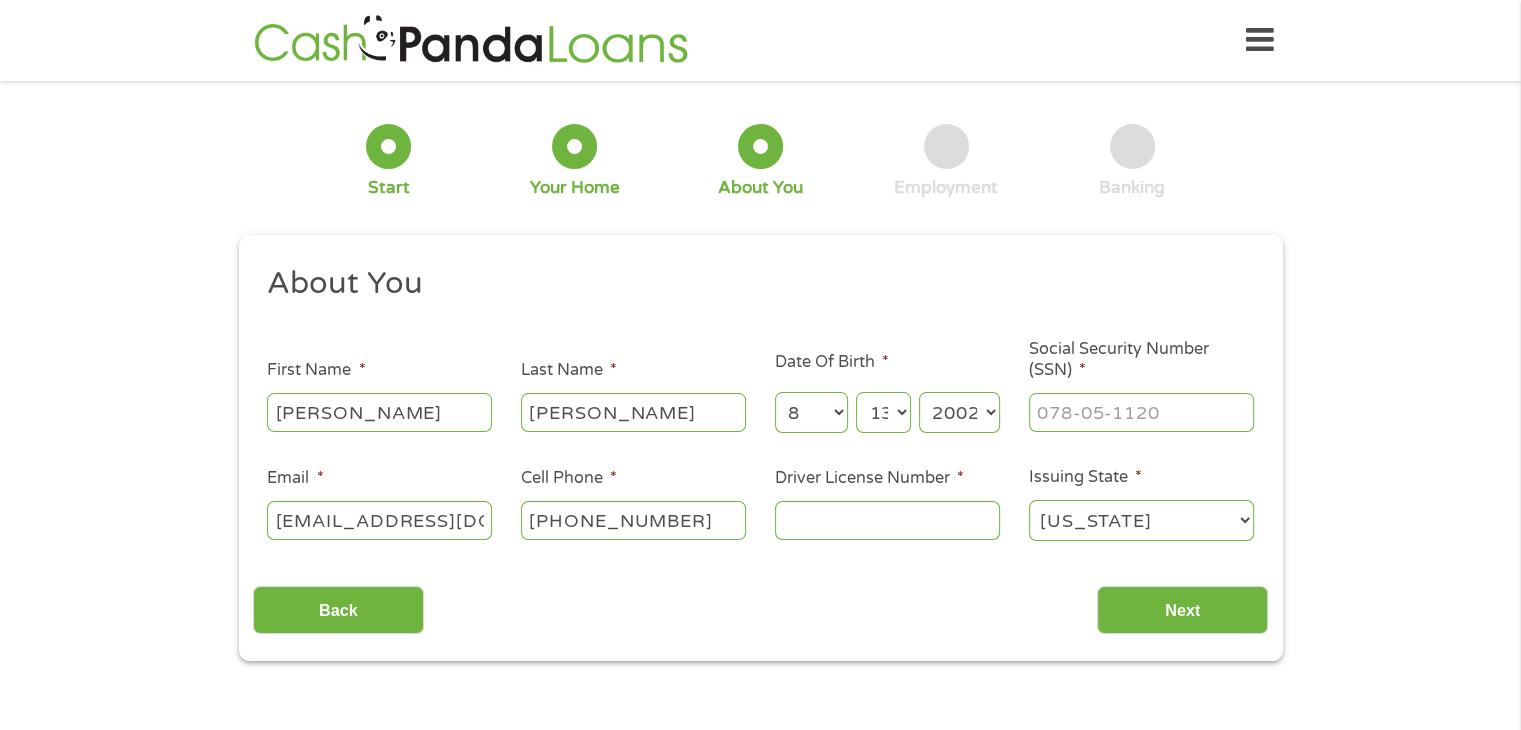 click on "Year [DATE] 2006 2005 2004 2003 2002 2001 2000 1999 1998 1997 1996 1995 1994 1993 1992 1991 1990 1989 1988 1987 1986 1985 1984 1983 1982 1981 1980 1979 1978 1977 1976 1975 1974 1973 1972 1971 1970 1969 1968 1967 1966 1965 1964 1963 1962 1961 1960 1959 1958 1957 1956 1955 1954 1953 1952 1951 1950 1949 1948 1947 1946 1945 1944 1943 1942 1941 1940 1939 1938 1937 1936 1935 1934 1933 1932 1931 1930 1929 1928 1927 1926 1925 1924 1923 1922 1921 1920" at bounding box center [959, 412] 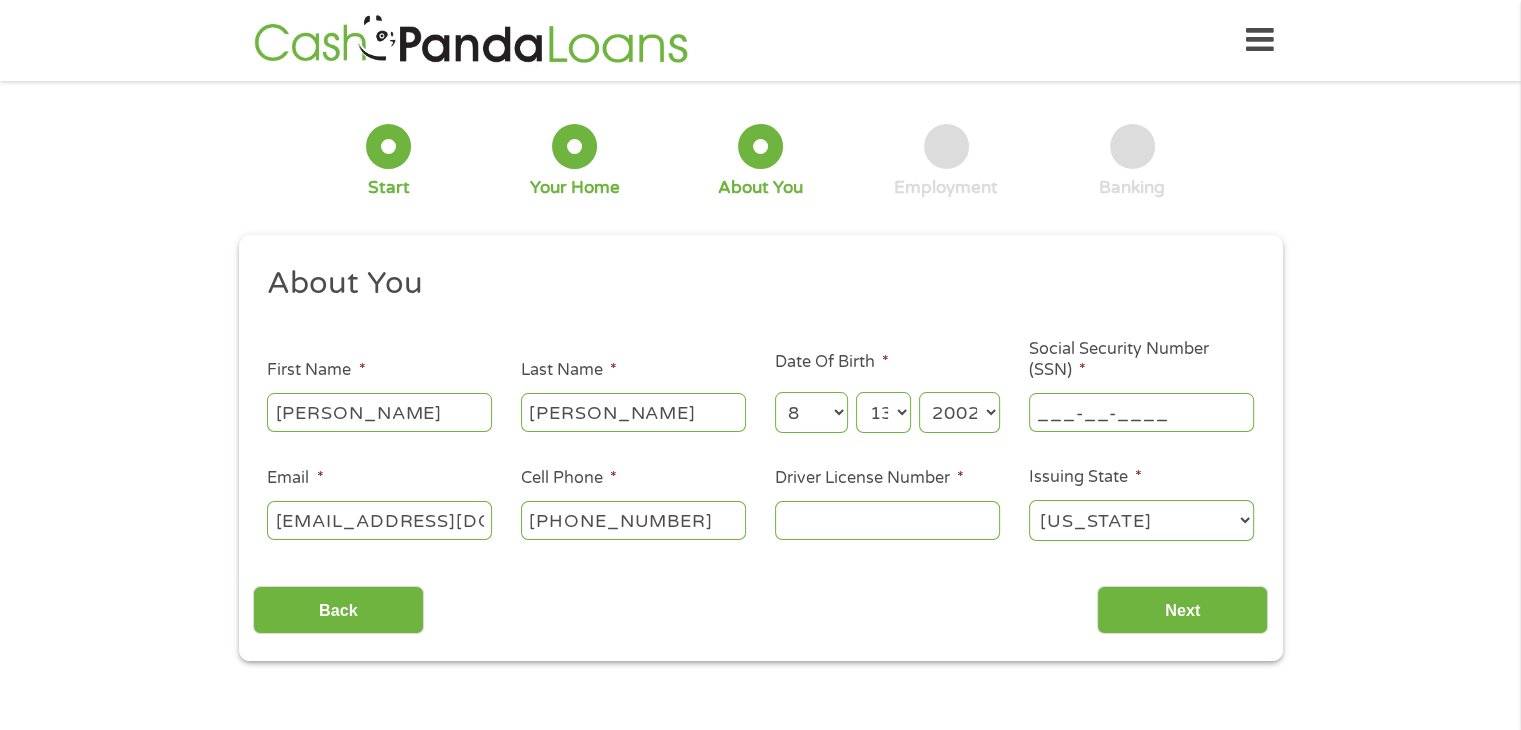 click on "___-__-____" at bounding box center (1141, 412) 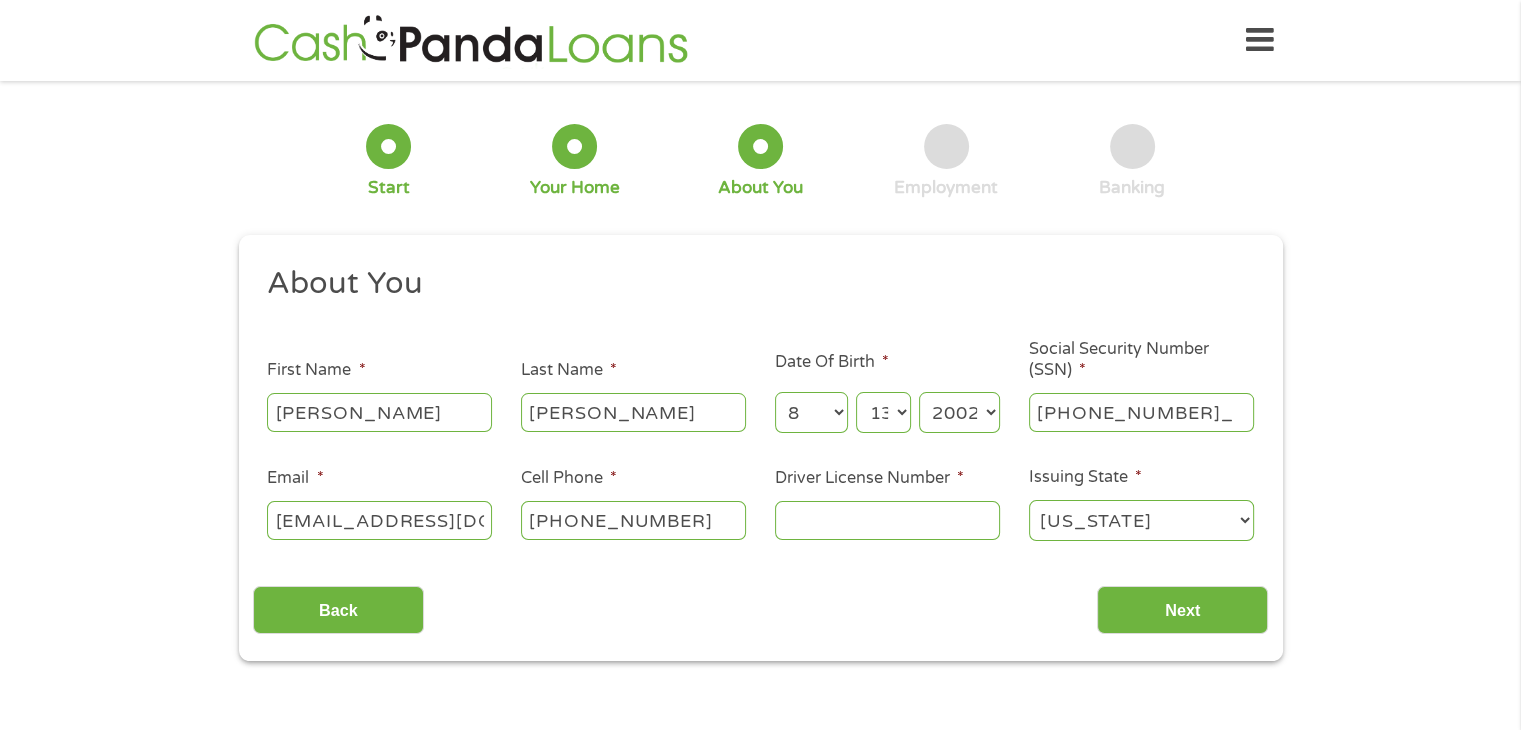 type on "268-08-7142" 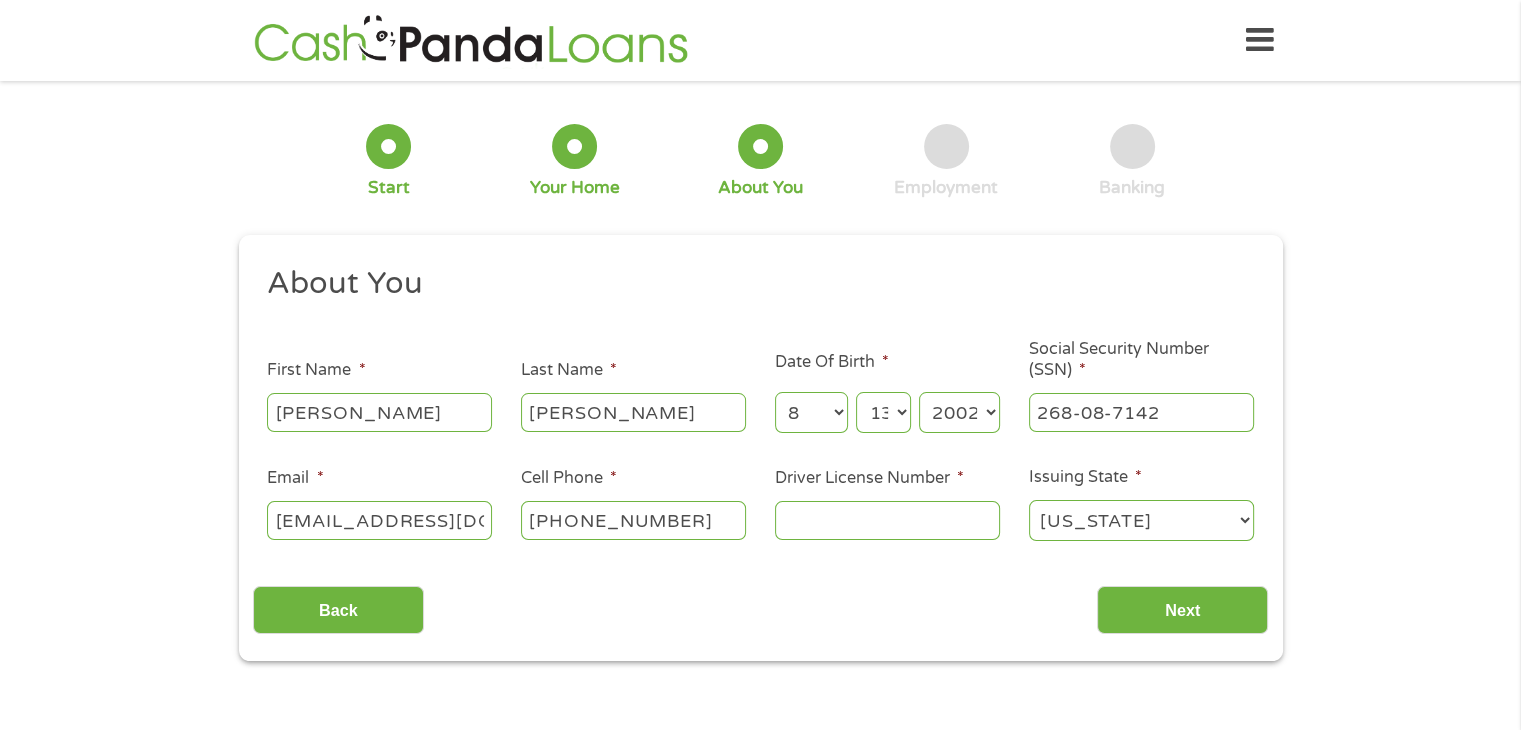 click on "Driver License Number *" at bounding box center [887, 520] 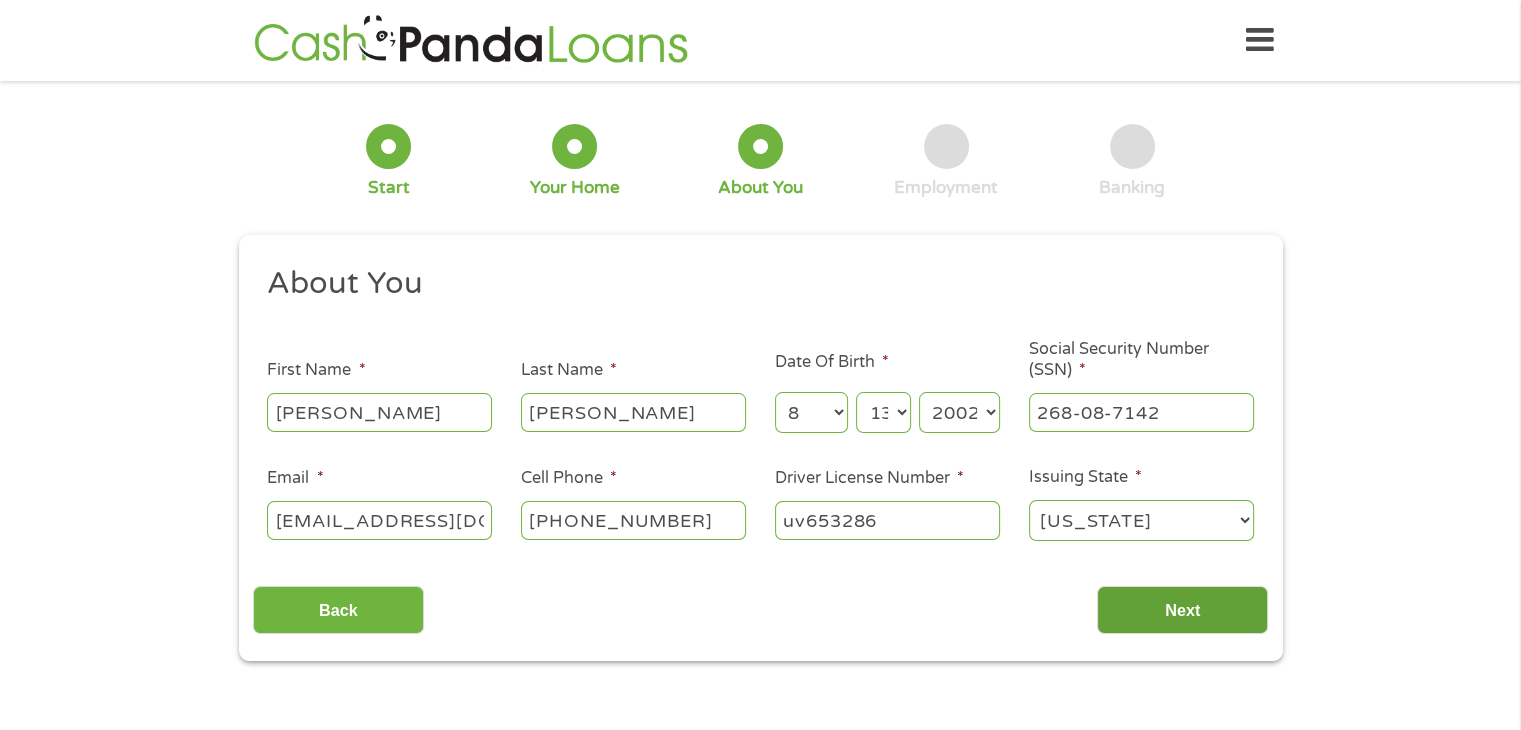 type on "uv653286" 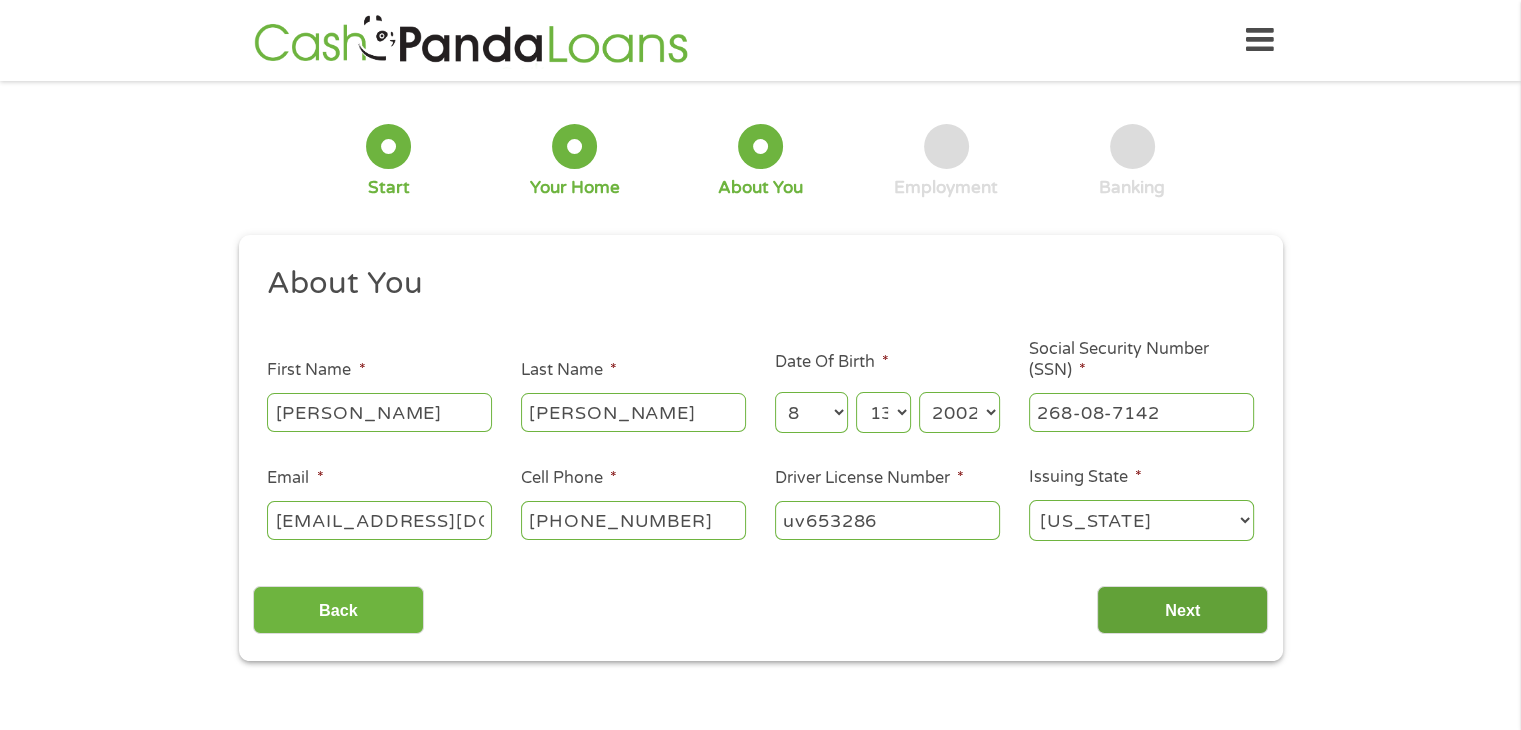 click on "Next" at bounding box center [1182, 610] 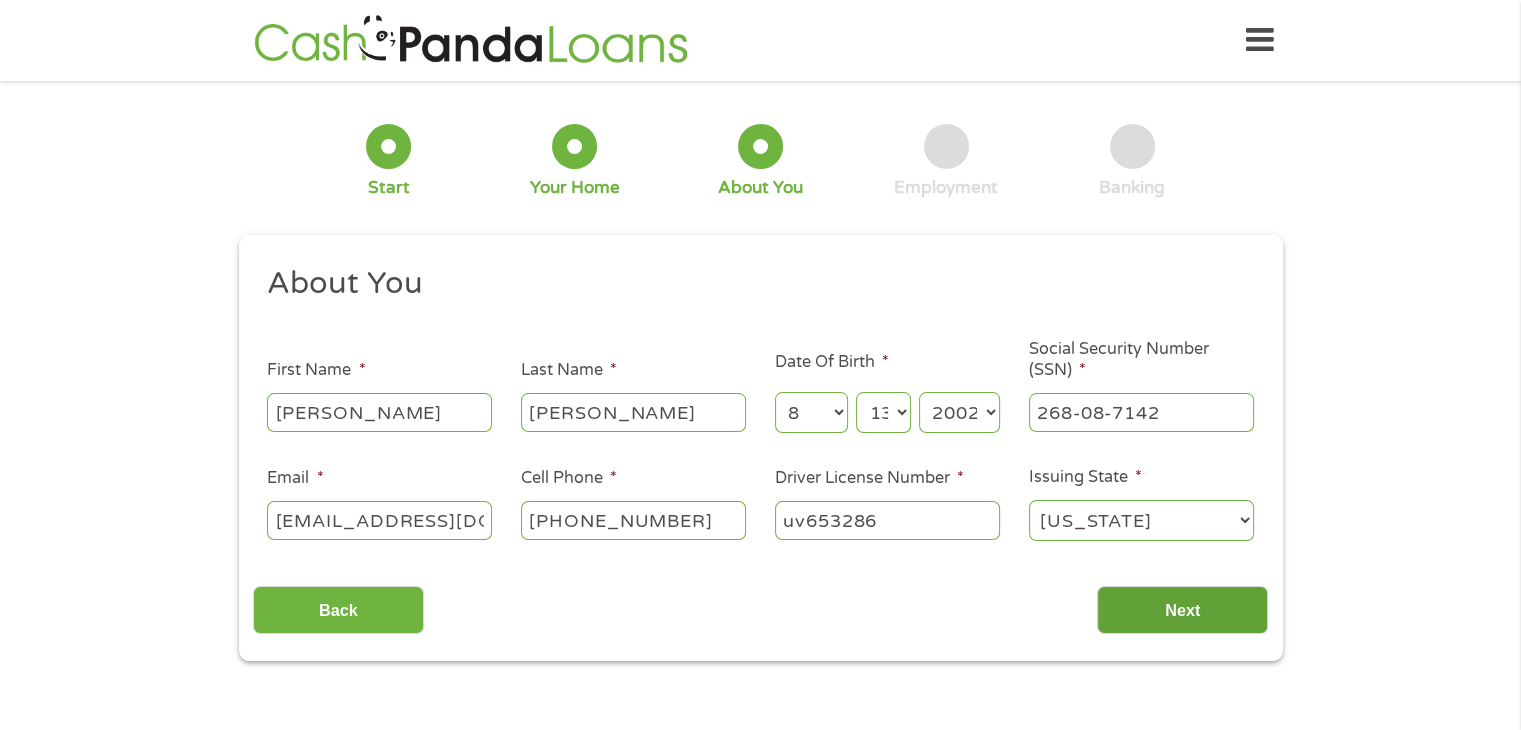 scroll, scrollTop: 8, scrollLeft: 8, axis: both 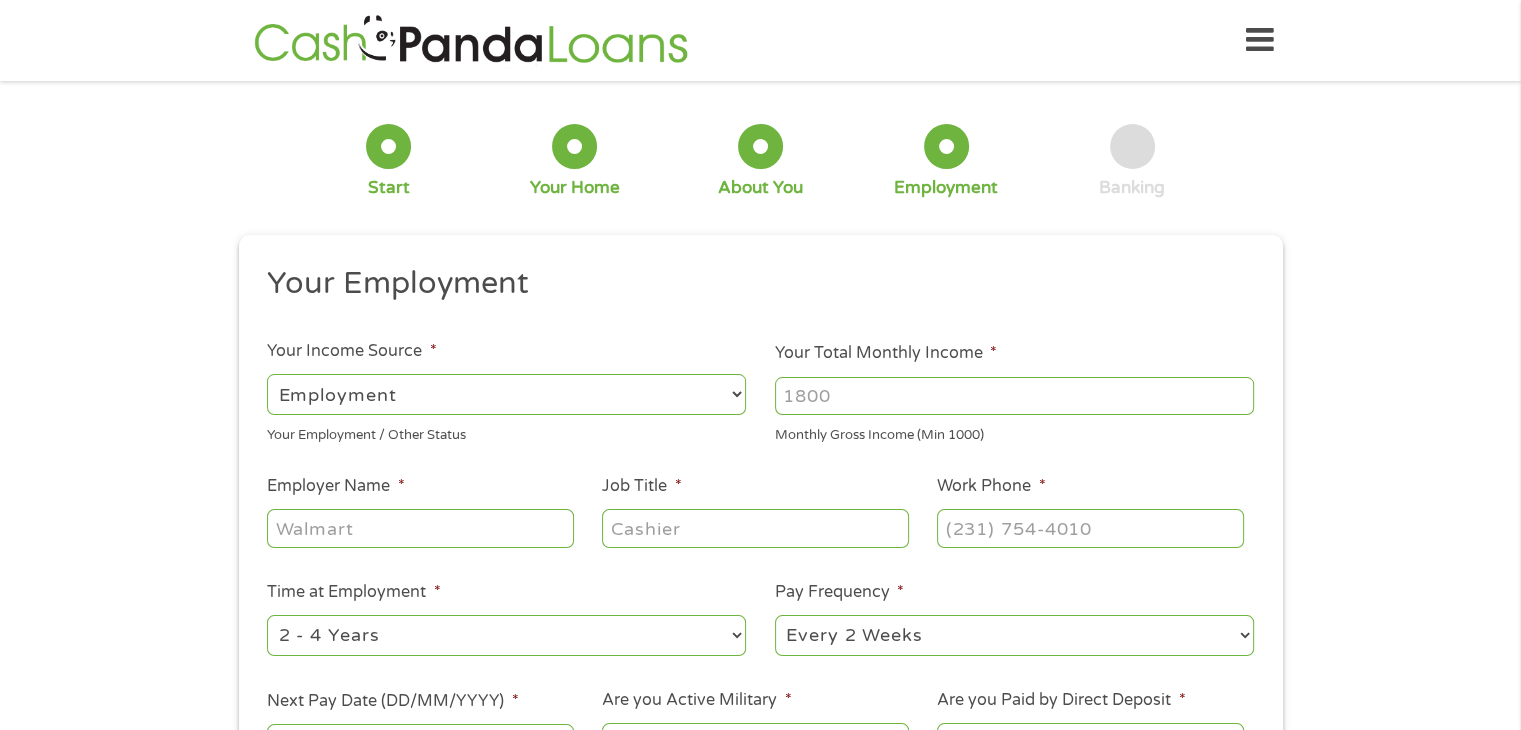 click on "Your Total Monthly Income *" at bounding box center [1014, 396] 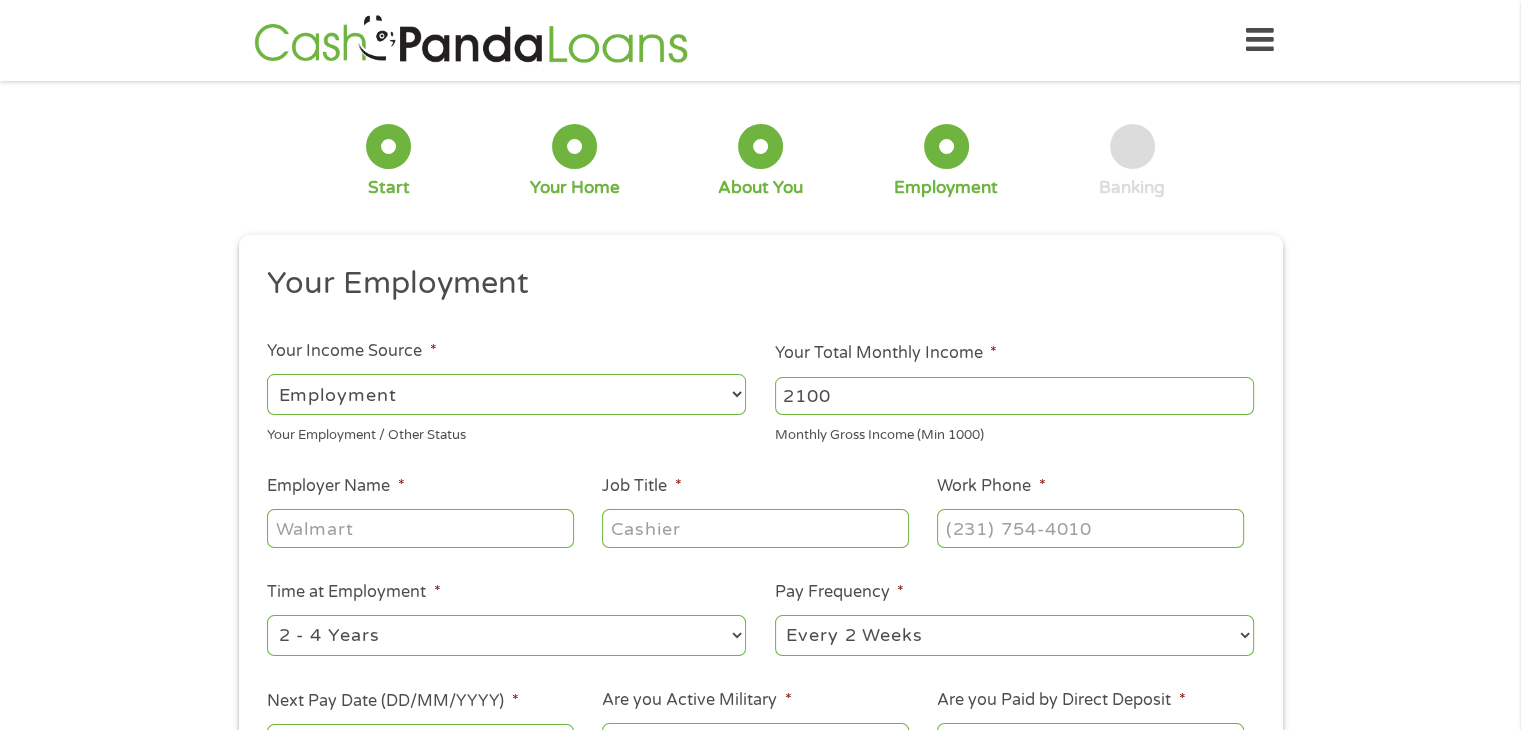type on "2100" 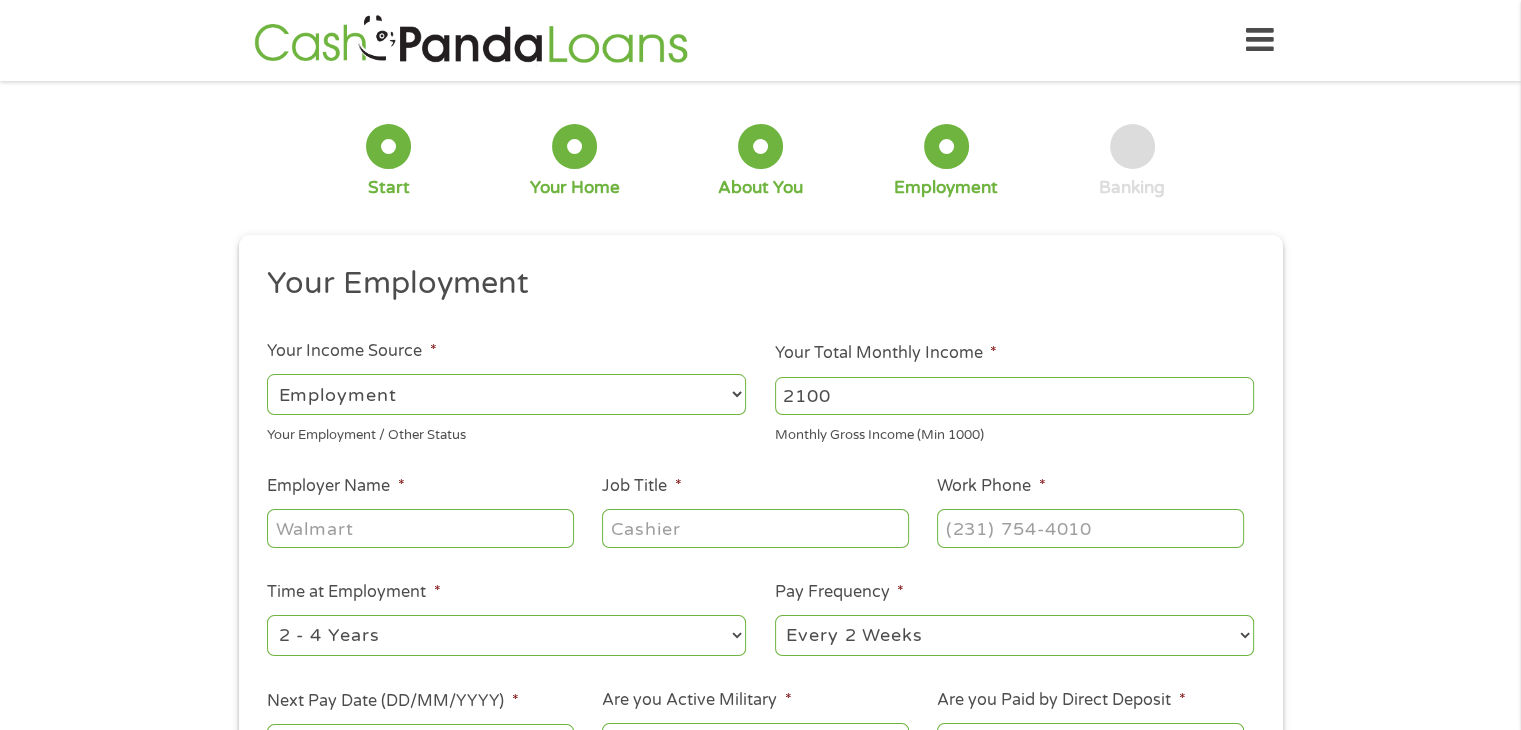 click on "Employer Name *" at bounding box center [420, 528] 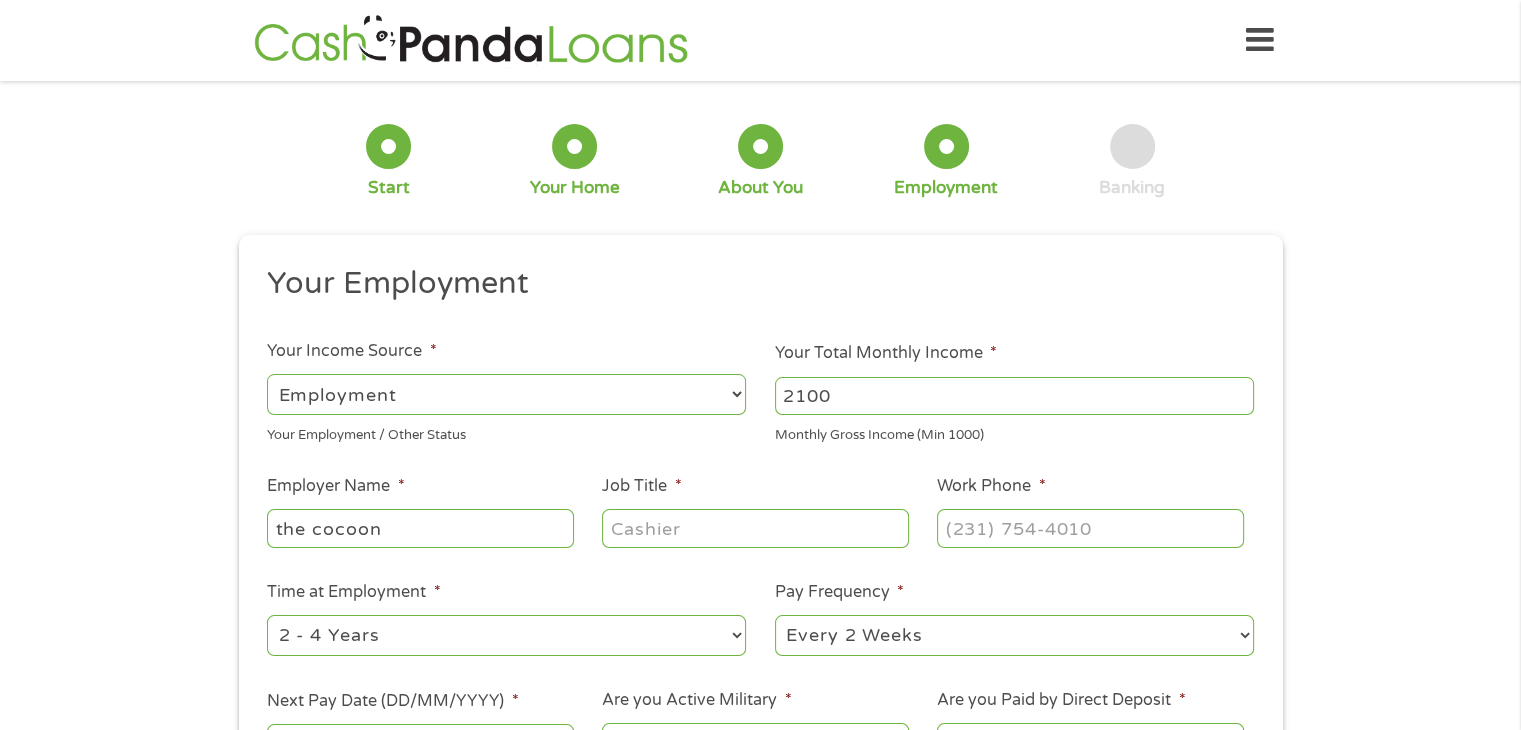 type on "the cocoon" 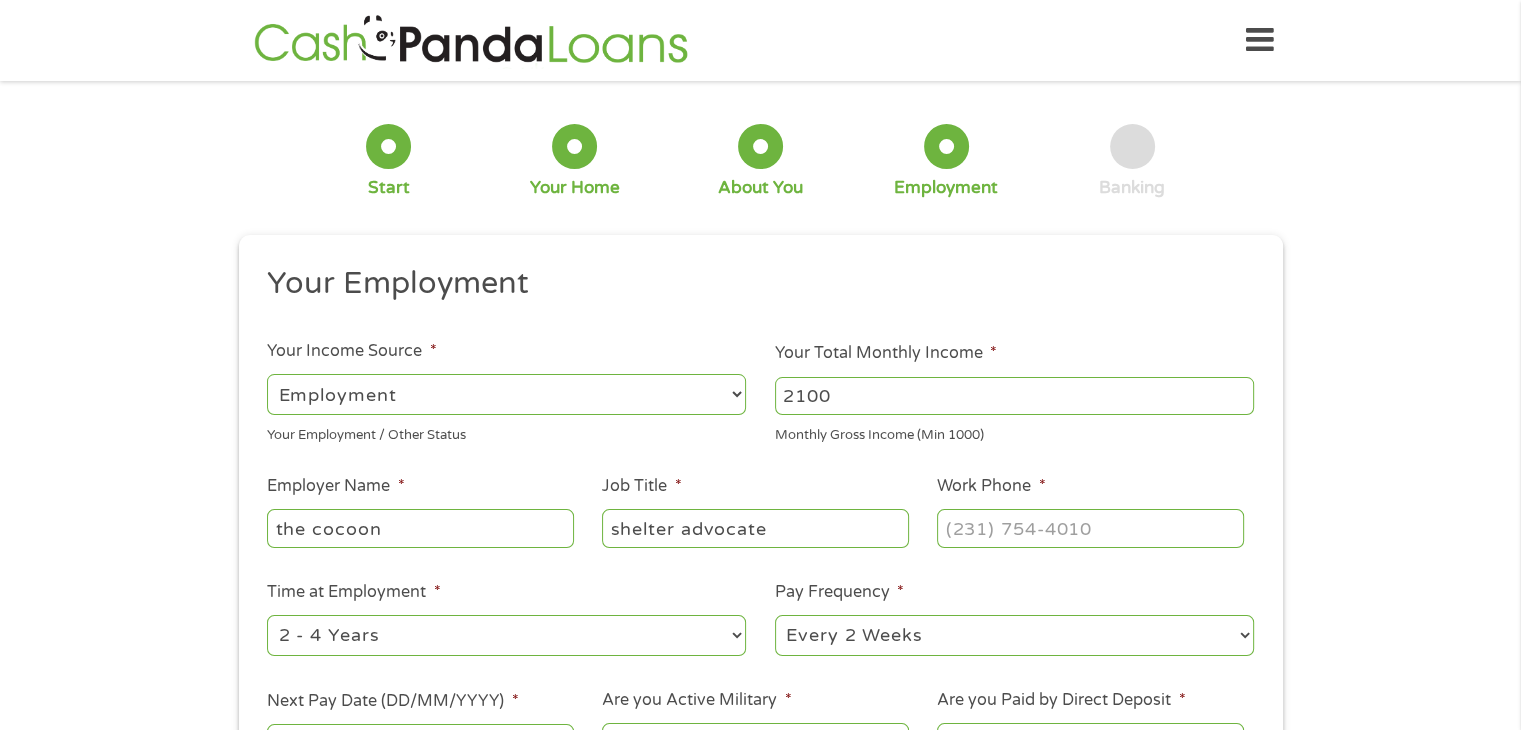 type on "shelter advocate" 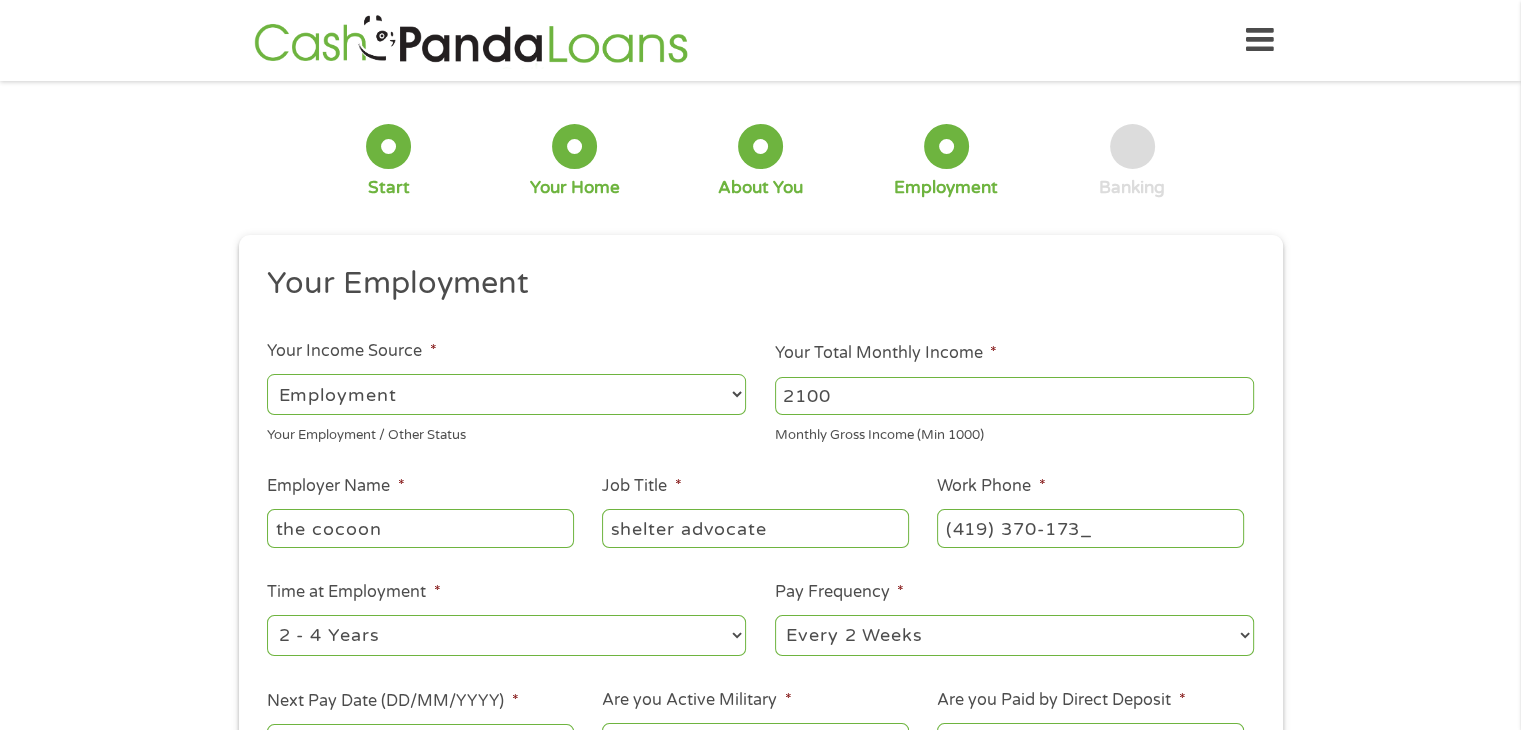 type on "[PHONE_NUMBER]" 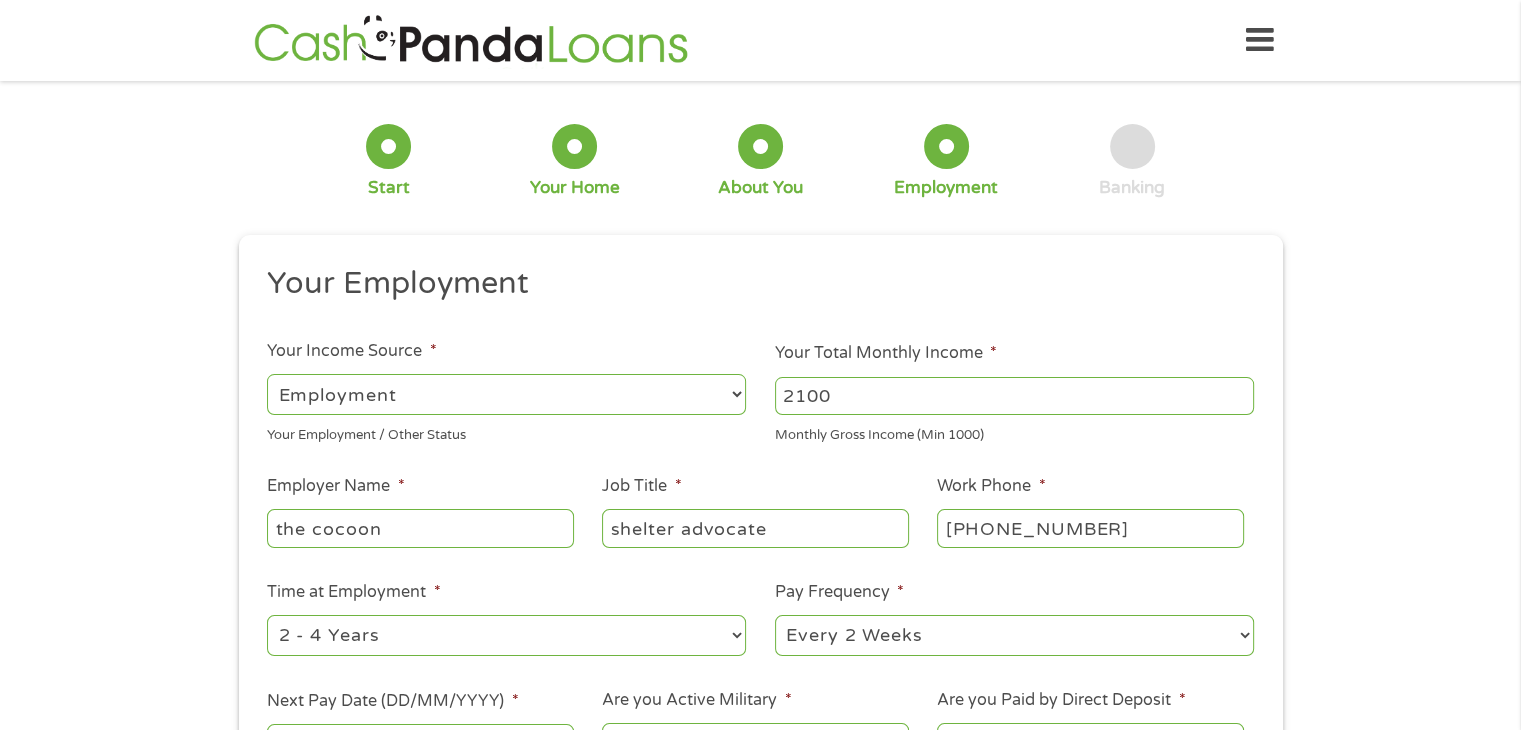 click on "--- Choose one --- 1 Year or less 1 - 2 Years 2 - 4 Years Over 4 Years" at bounding box center (506, 635) 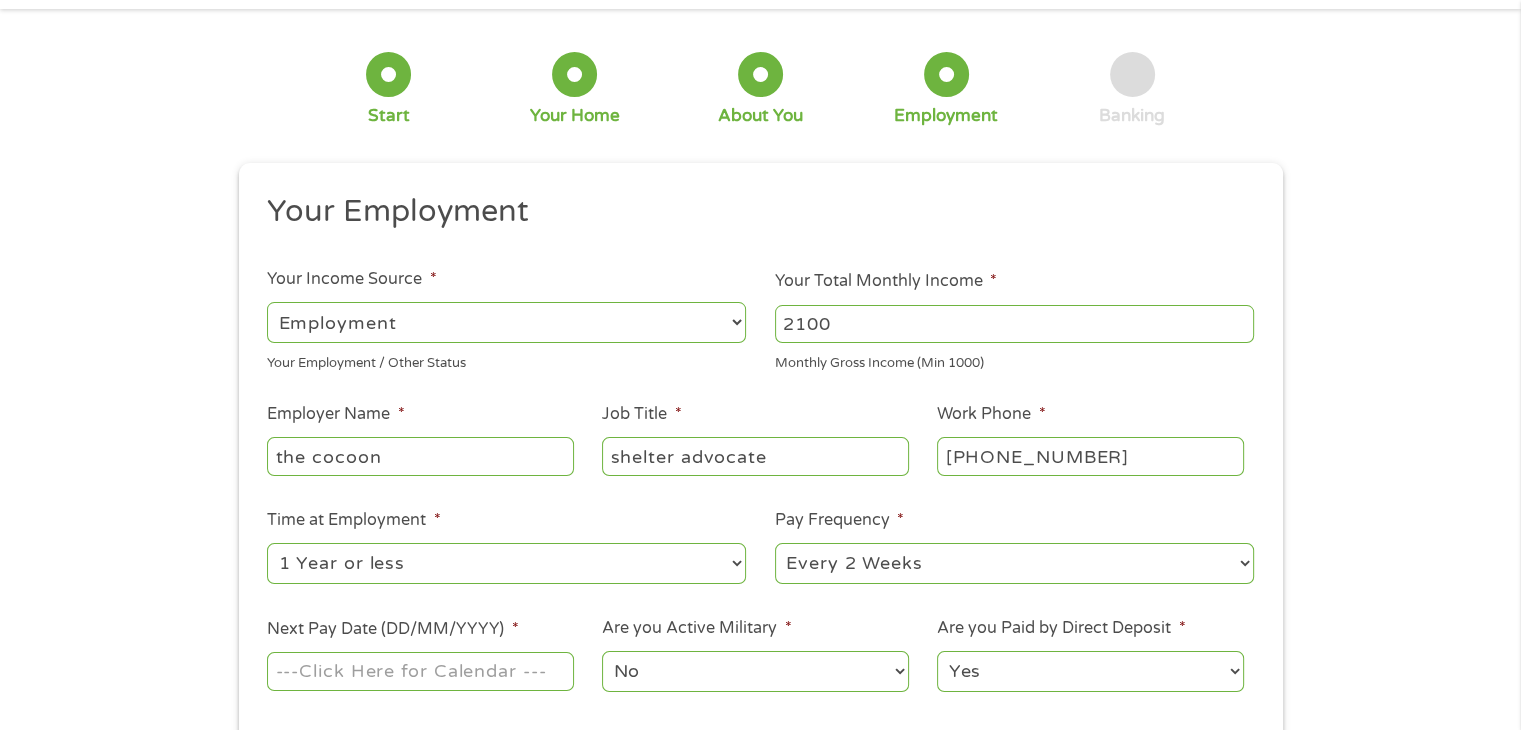 scroll, scrollTop: 100, scrollLeft: 0, axis: vertical 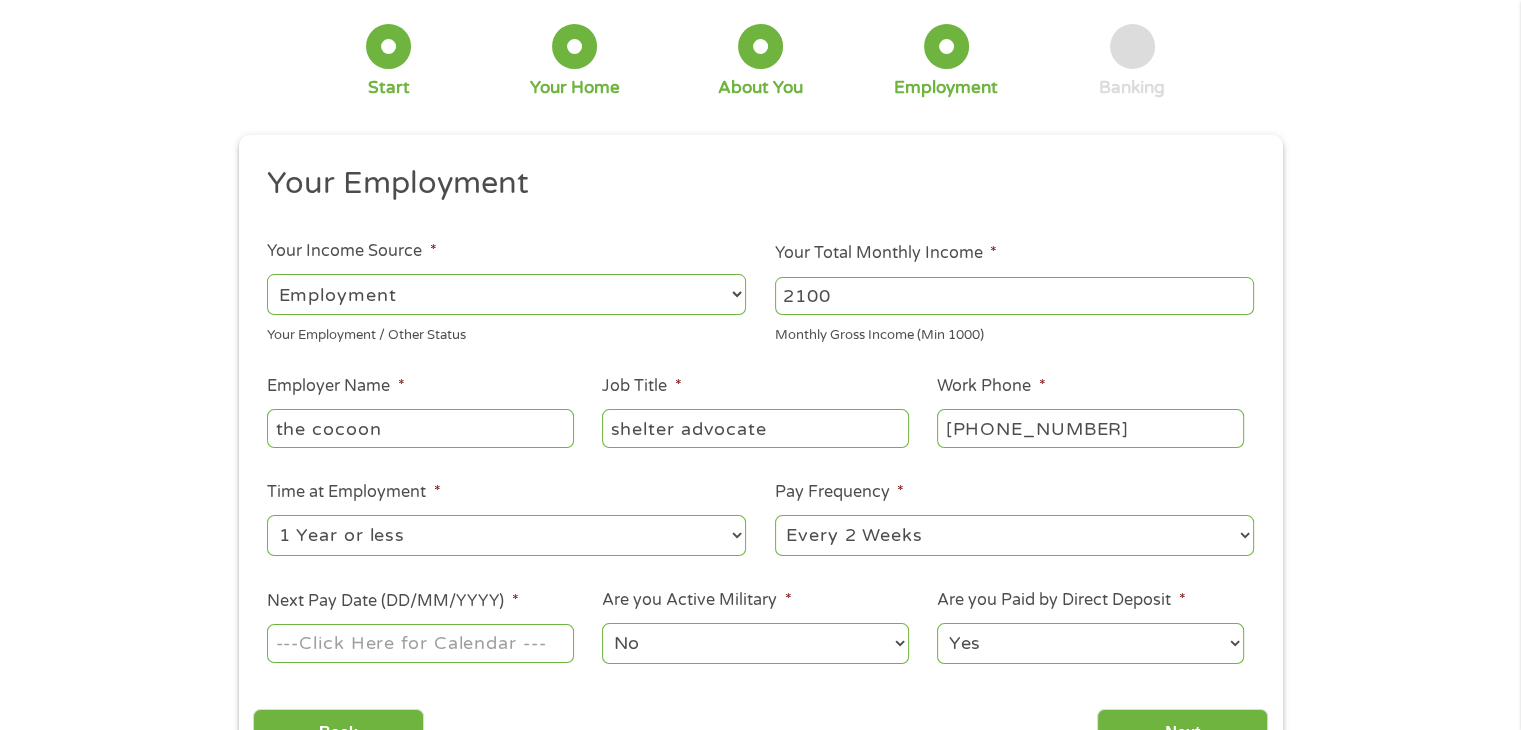 click on "Next Pay Date (DD/MM/YYYY) *" at bounding box center (420, 643) 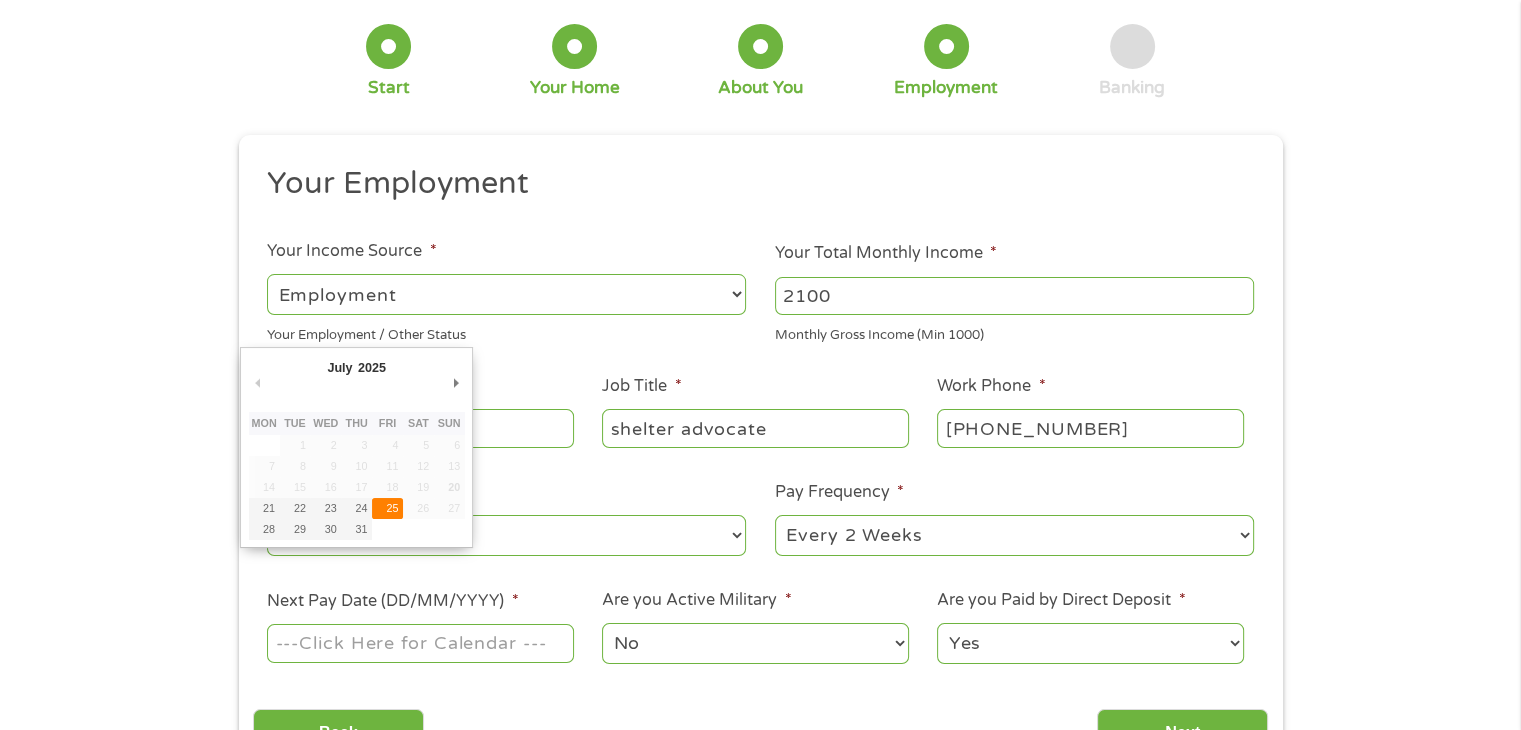 type on "[DATE]" 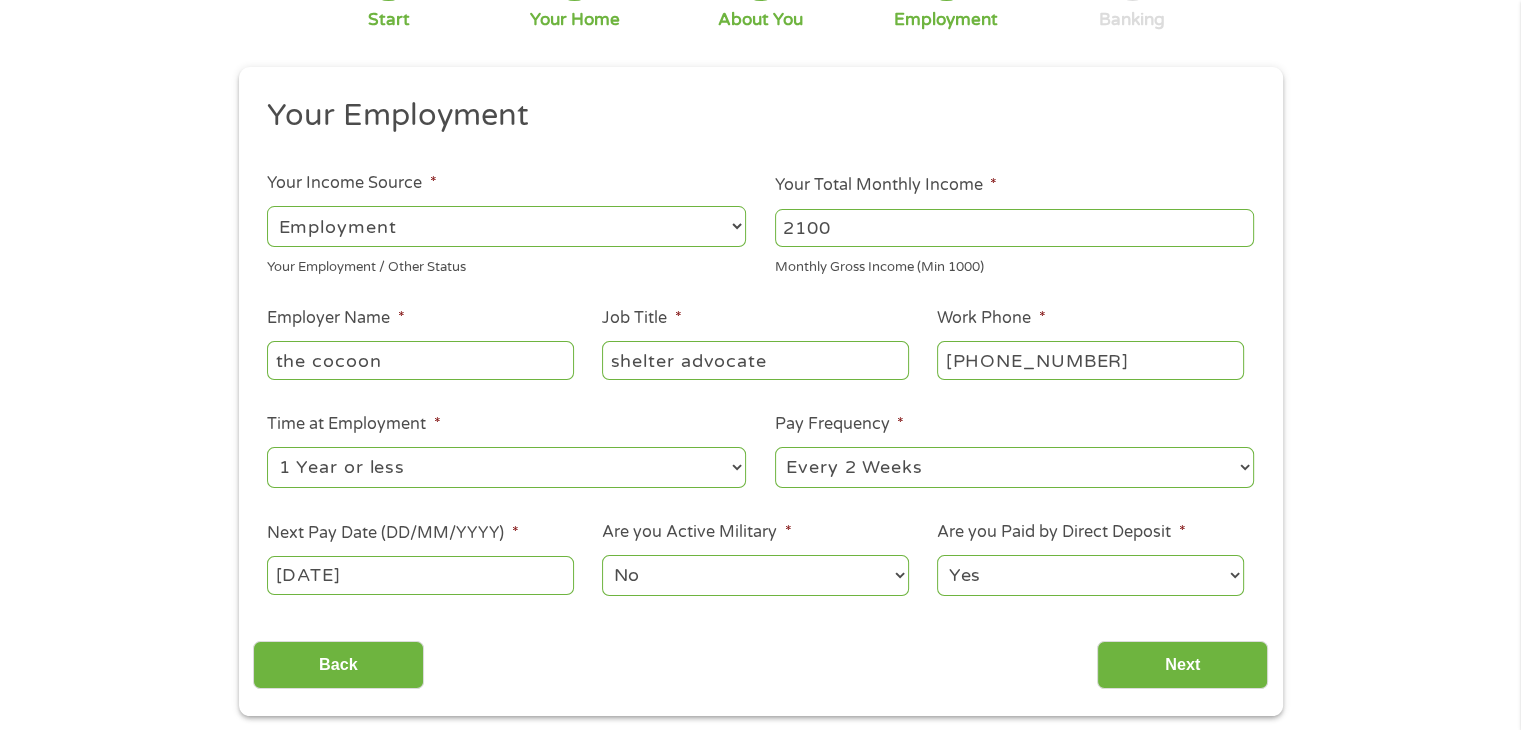 scroll, scrollTop: 200, scrollLeft: 0, axis: vertical 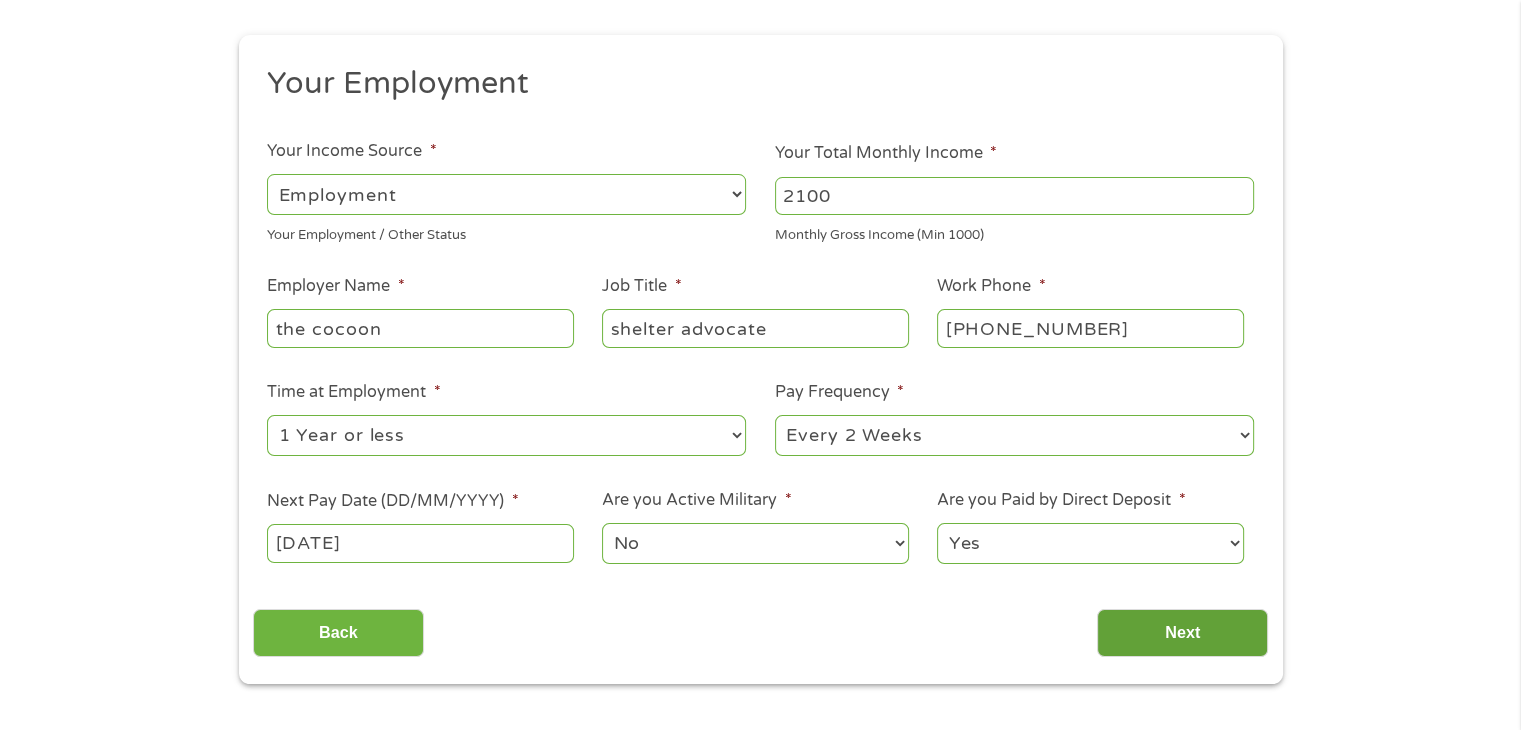 click on "Next" at bounding box center (1182, 633) 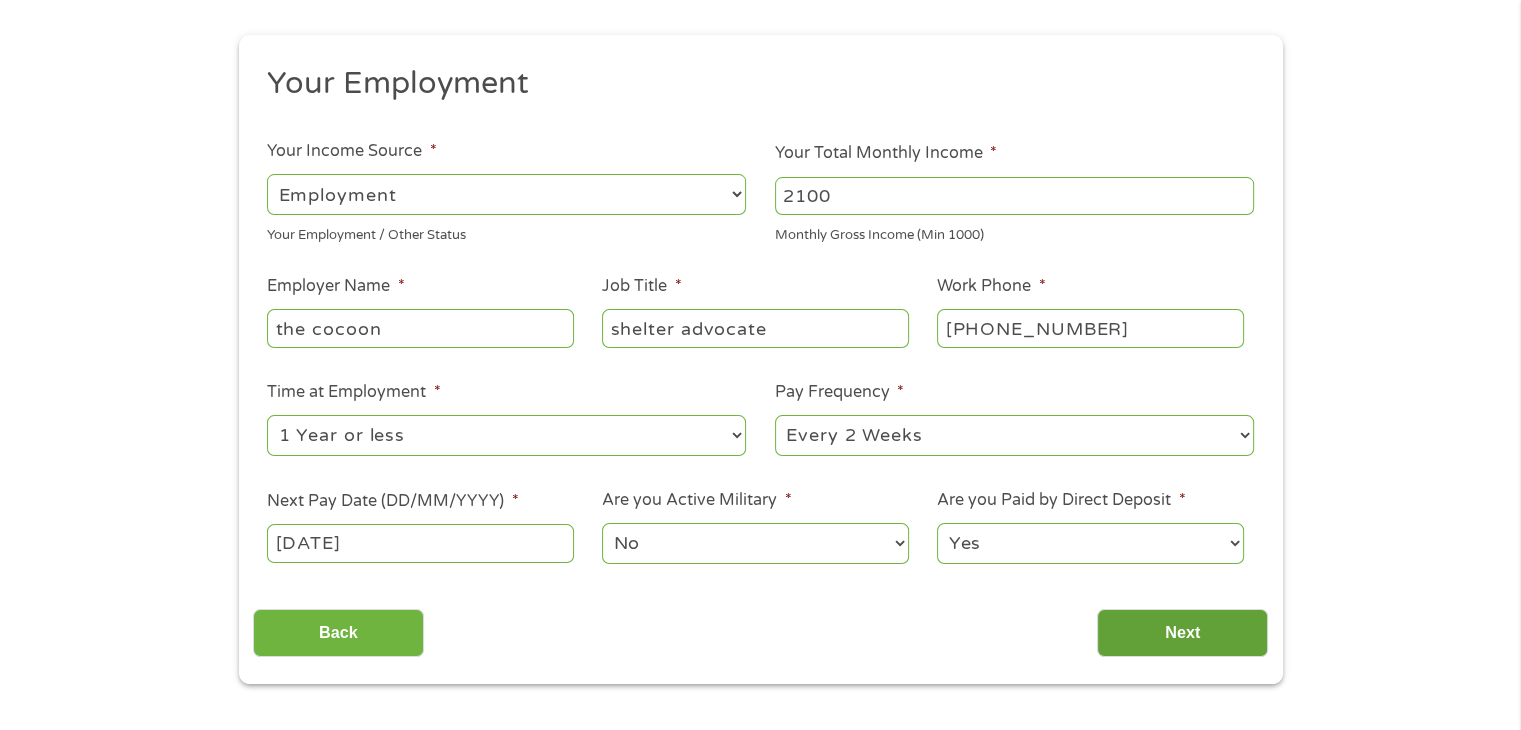 scroll, scrollTop: 8, scrollLeft: 8, axis: both 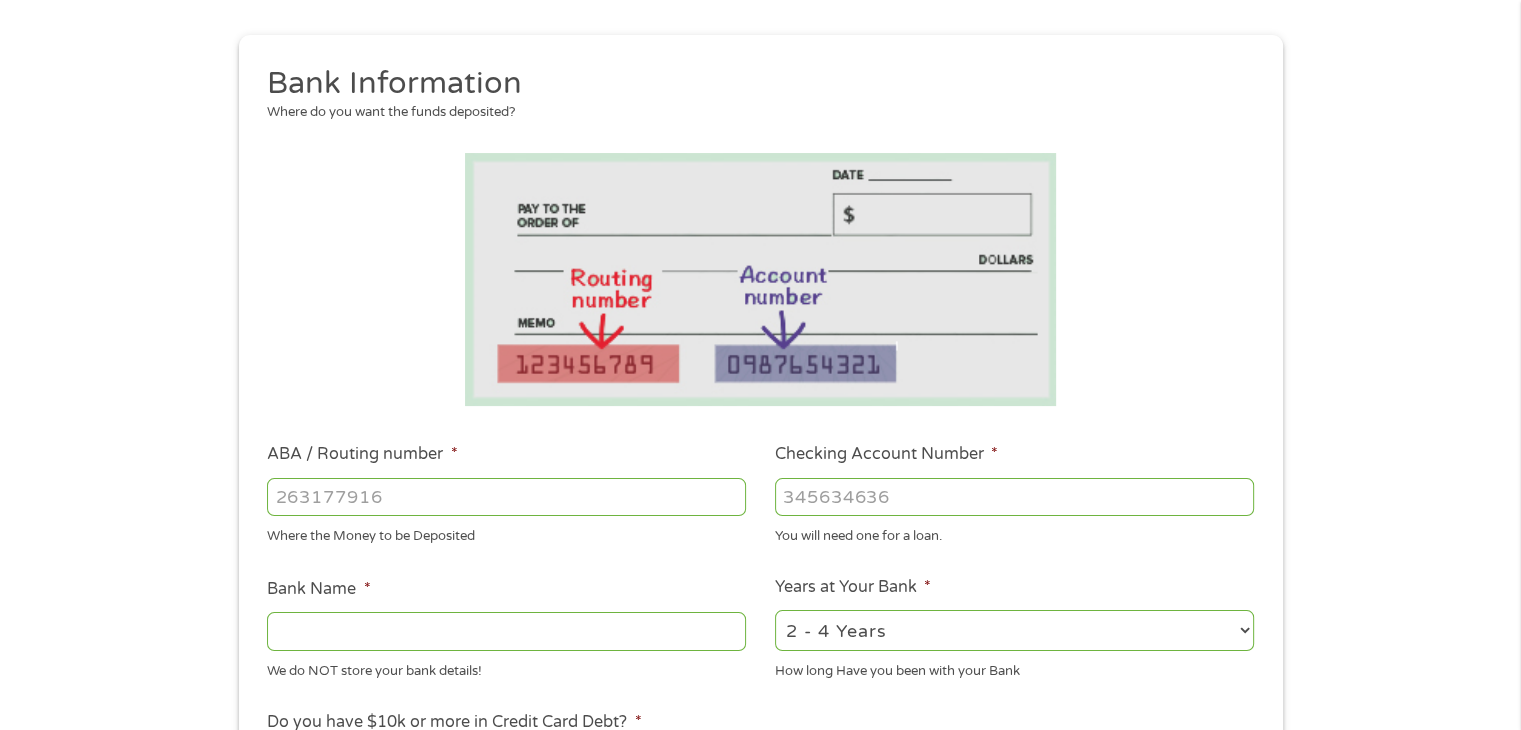 click on "Where the Money to be Deposited" at bounding box center [506, 533] 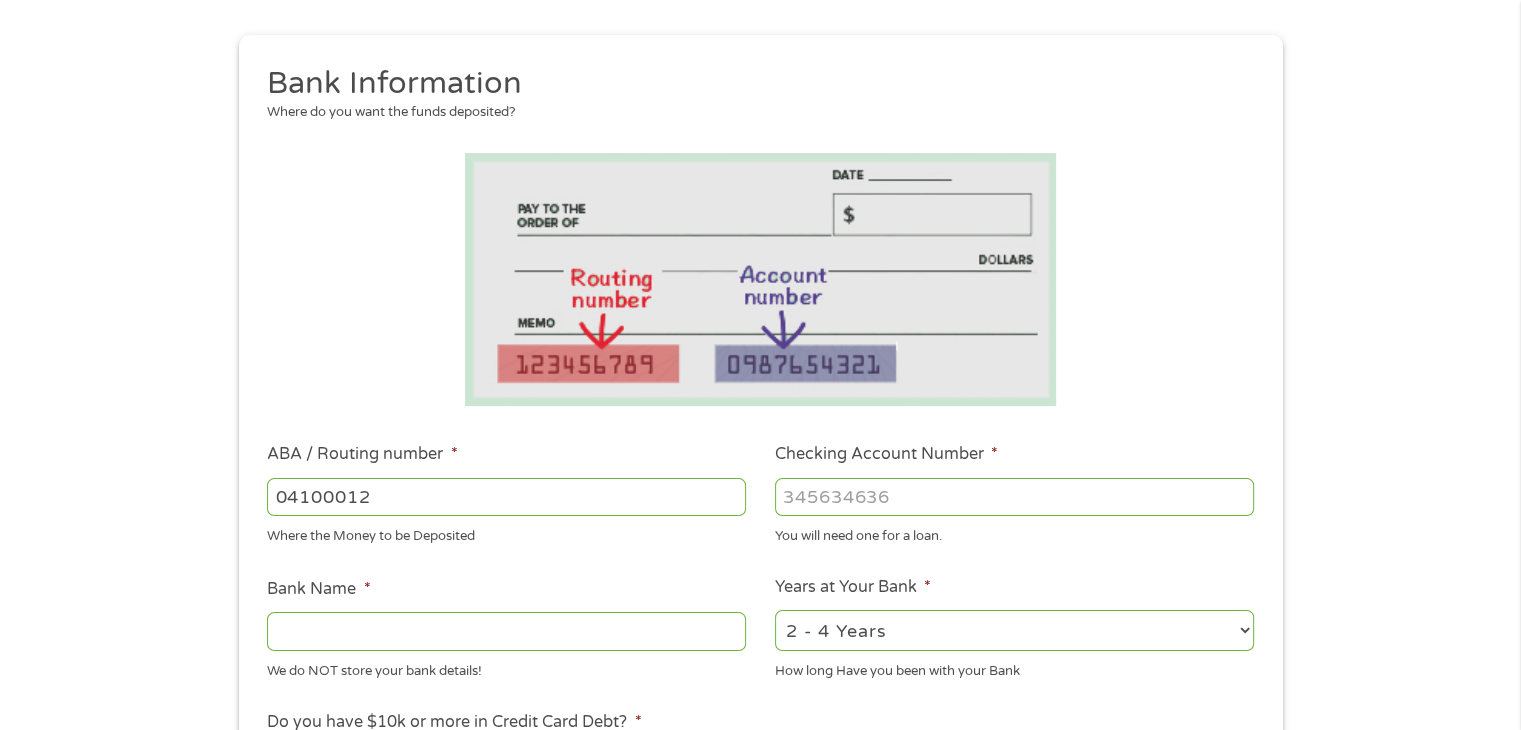 type on "041000124" 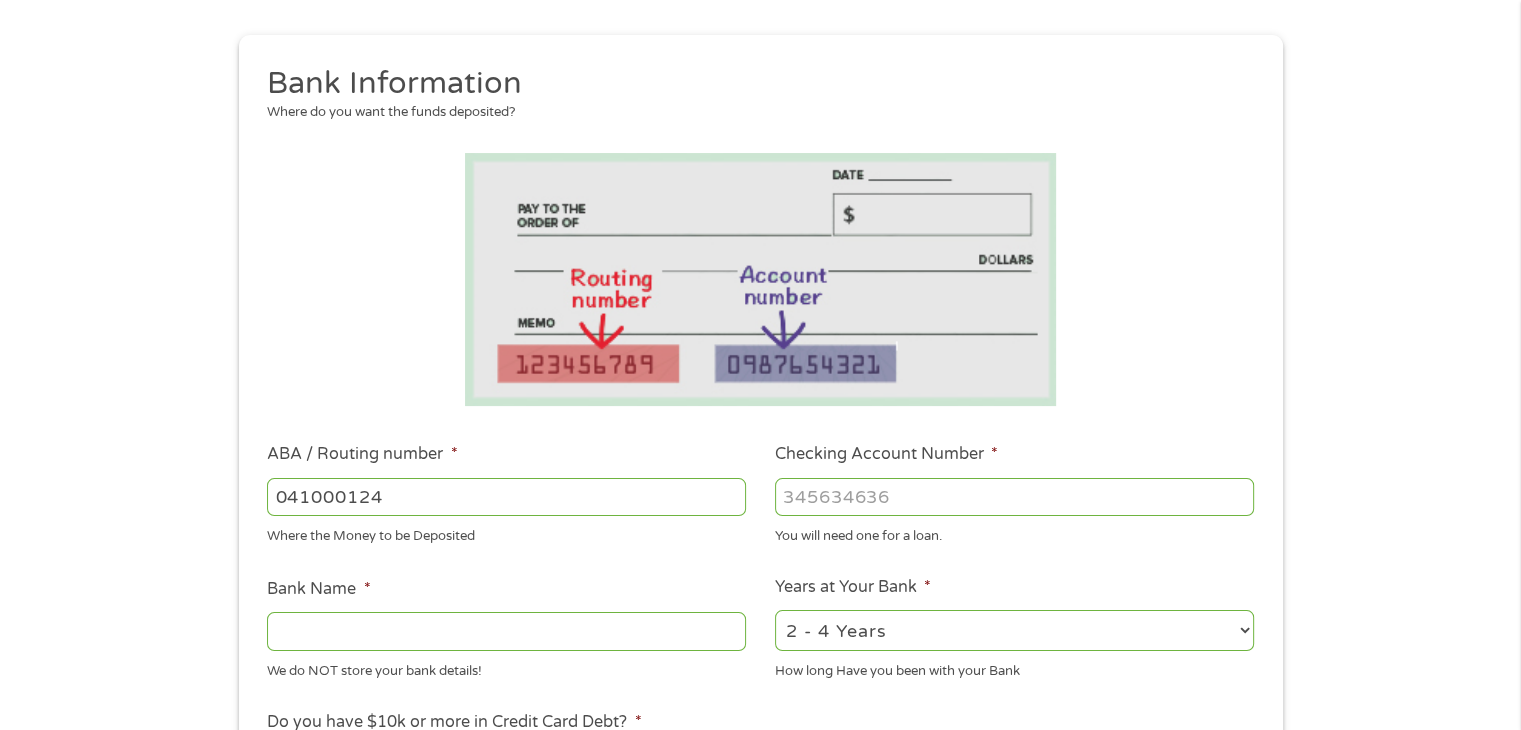 type on "PNC BANK [US_STATE]" 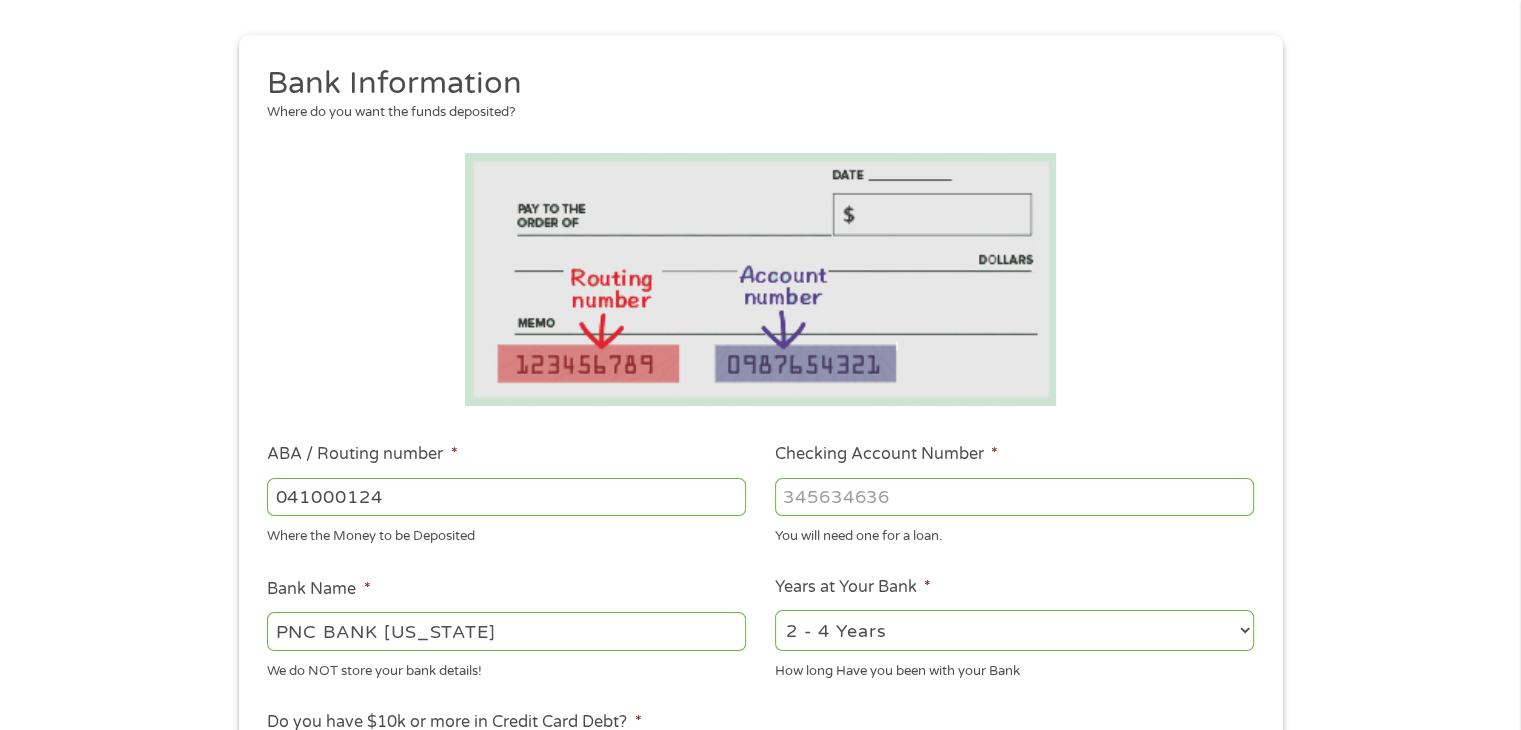 type on "041000124" 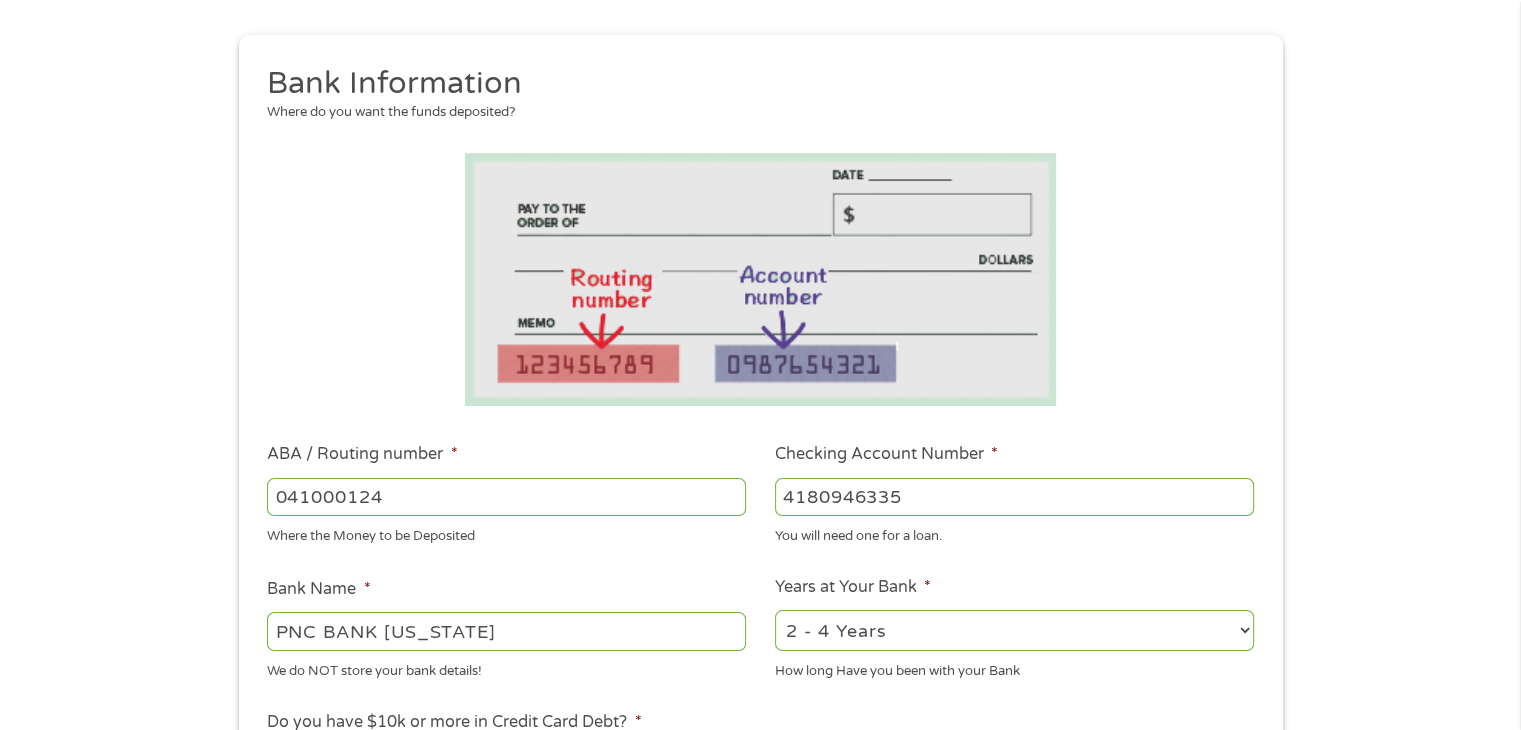 type on "4180946335" 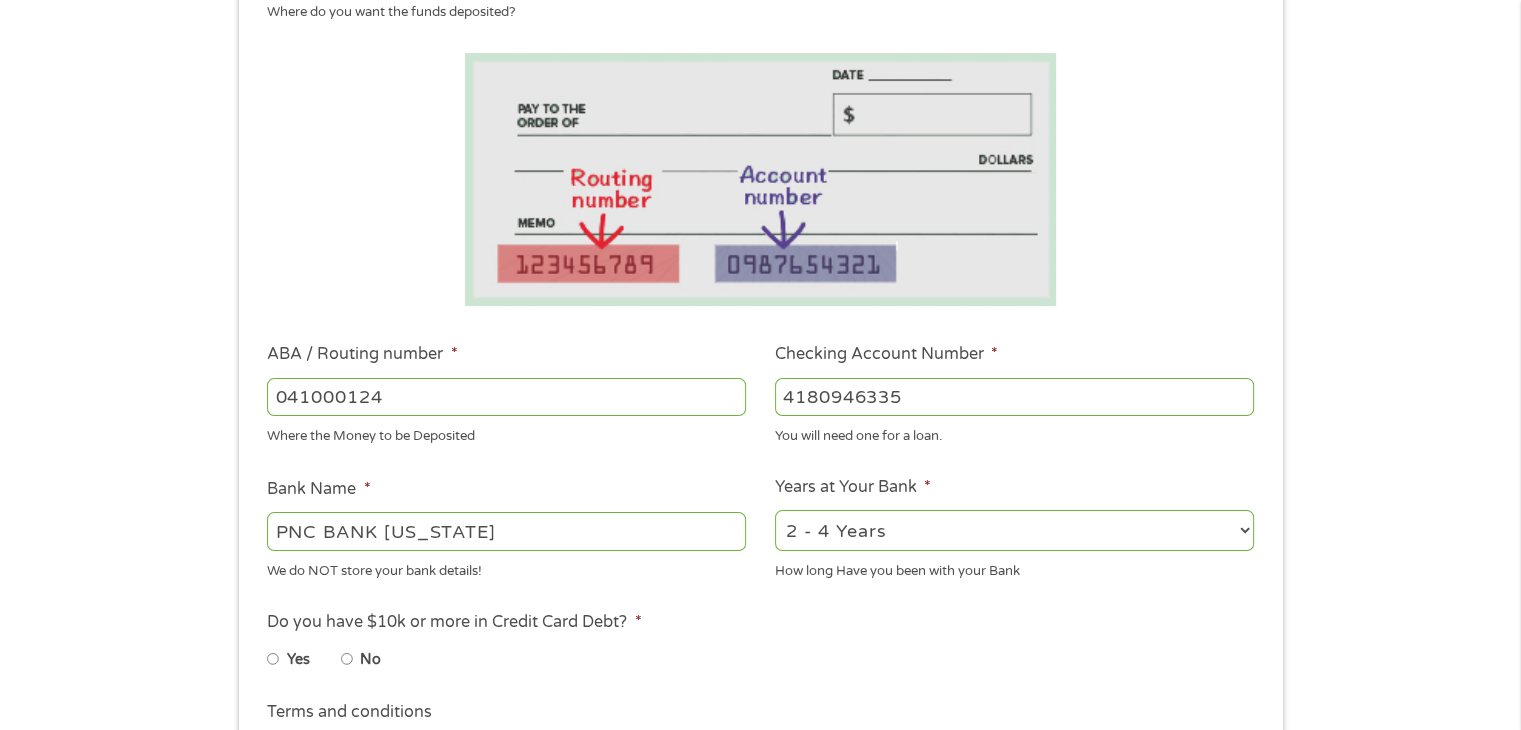 click on "No" at bounding box center (377, 659) 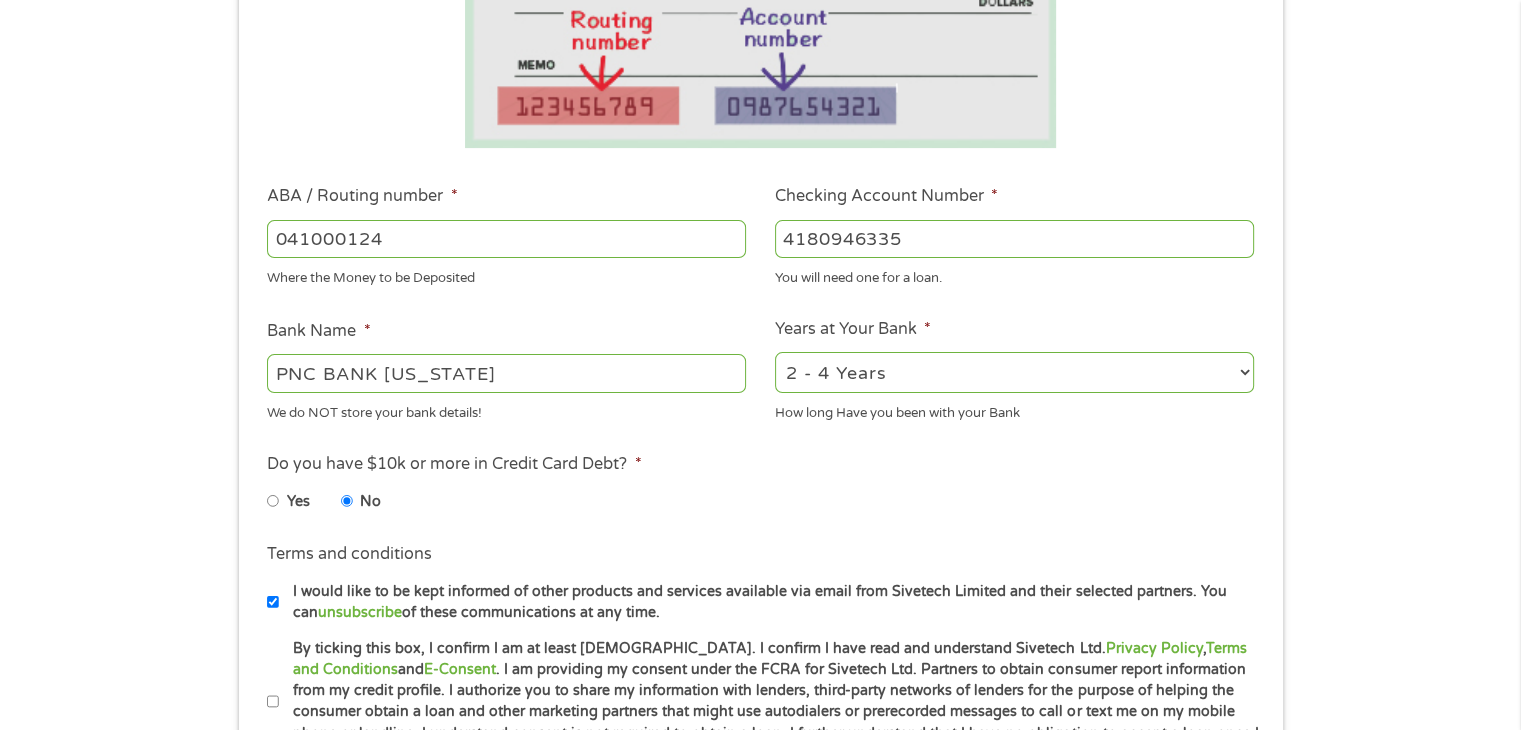 scroll, scrollTop: 500, scrollLeft: 0, axis: vertical 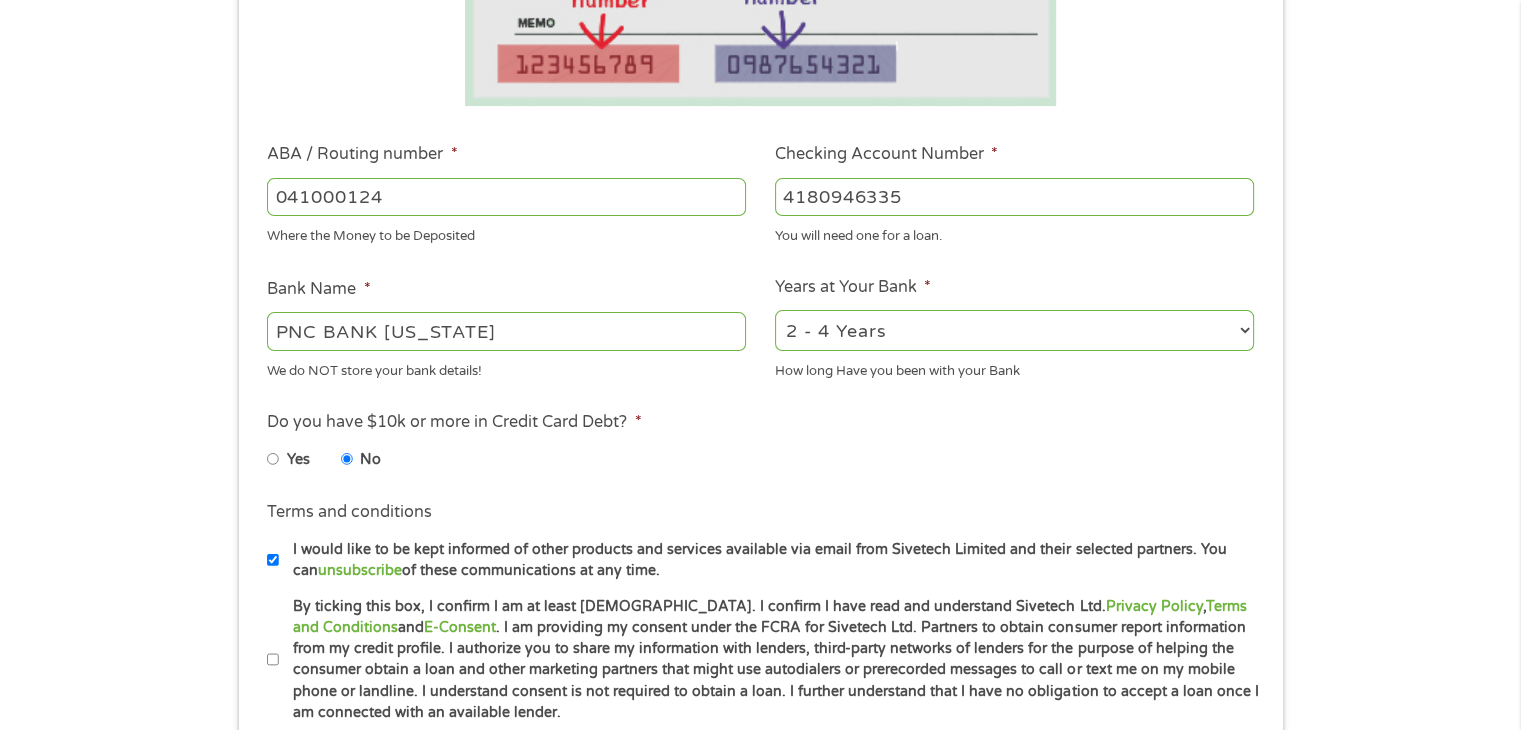 click on "2 - 4 Years 6 - 12 Months 1 - 2 Years Over 4 Years" at bounding box center (1014, 330) 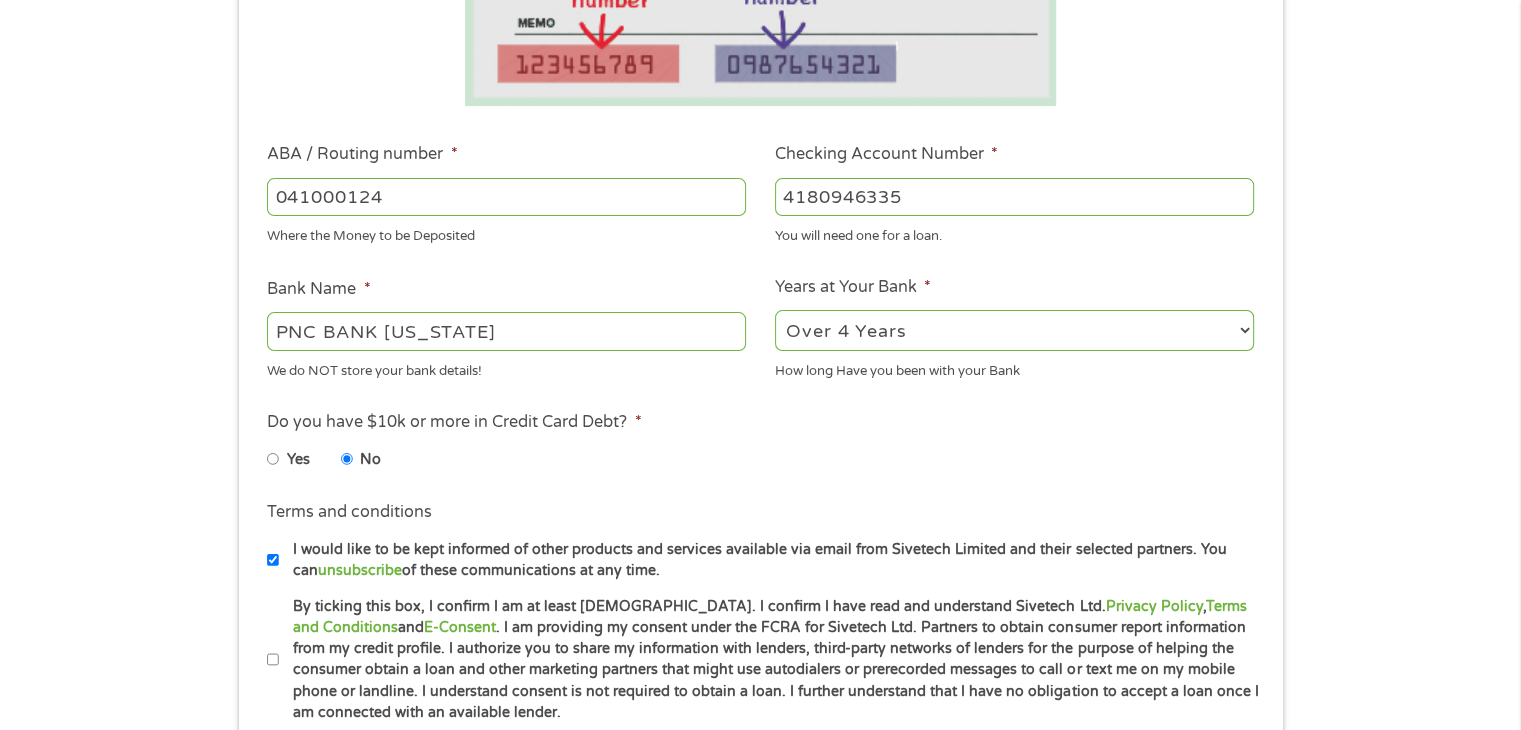 click on "2 - 4 Years 6 - 12 Months 1 - 2 Years Over 4 Years" at bounding box center (1014, 330) 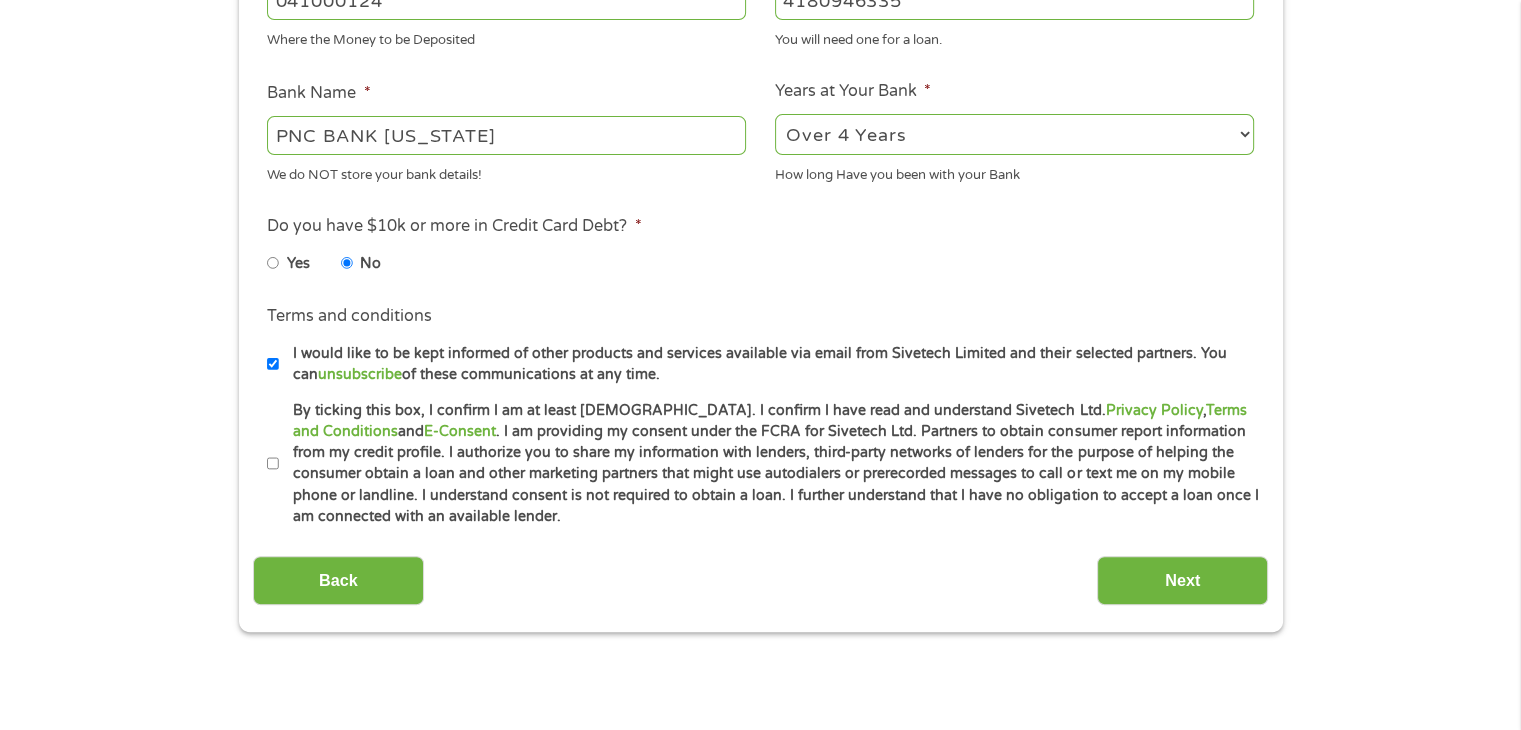 scroll, scrollTop: 700, scrollLeft: 0, axis: vertical 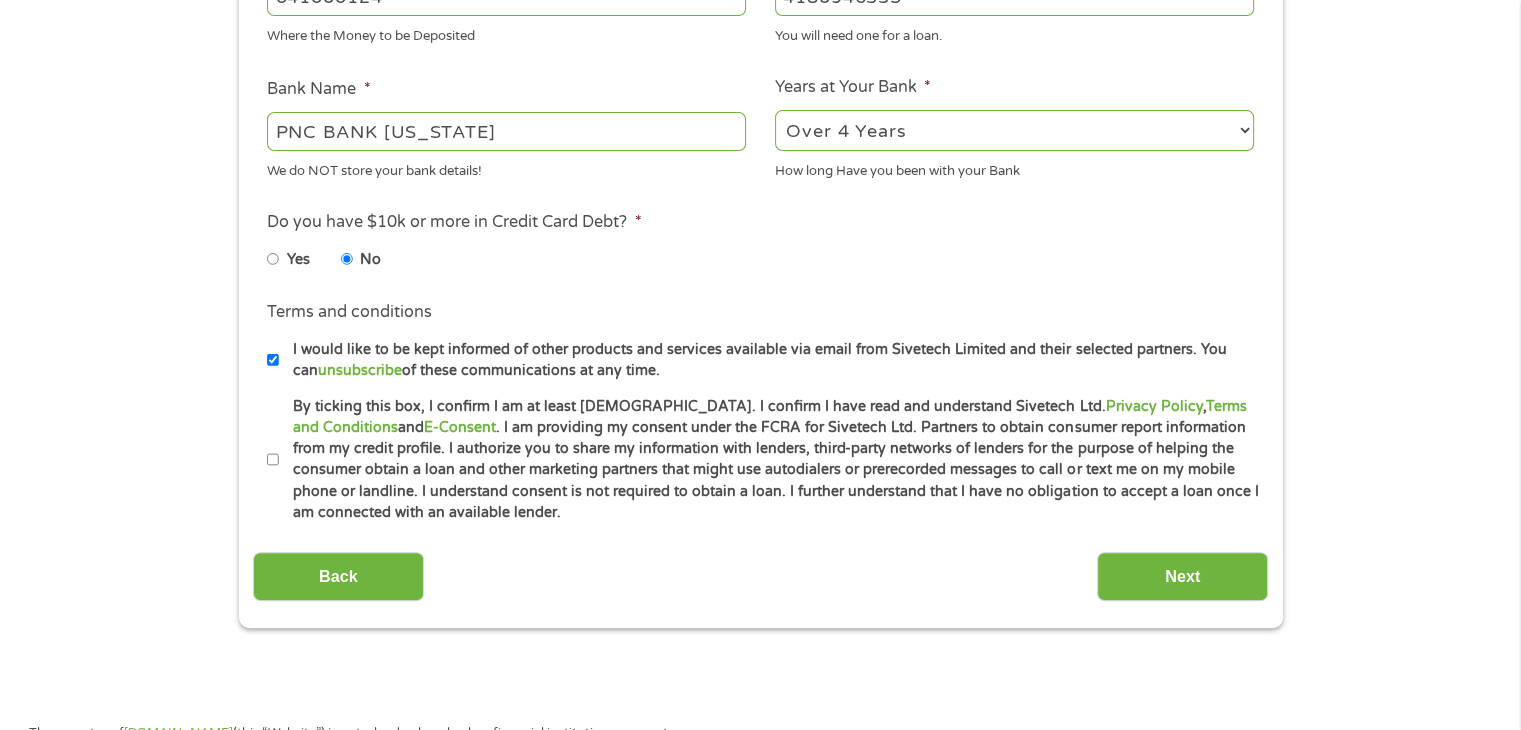 click on "By ticking this box, I confirm I am at least [DEMOGRAPHIC_DATA]. I confirm I have read and understand Sivetech Ltd.  Privacy Policy ,  Terms and Conditions  and  E-Consent . I am providing my consent under the FCRA for Sivetech Ltd. Partners to obtain consumer report information from my credit profile. I authorize you to share my information with lenders, third-party networks of lenders for the purpose of helping the consumer obtain a loan and other marketing partners that might use autodialers or prerecorded messages to call or text me on my mobile phone or landline. I understand consent is not required to obtain a loan. I further understand that I have no obligation to accept a loan once I am connected with an available lender." at bounding box center [769, 460] 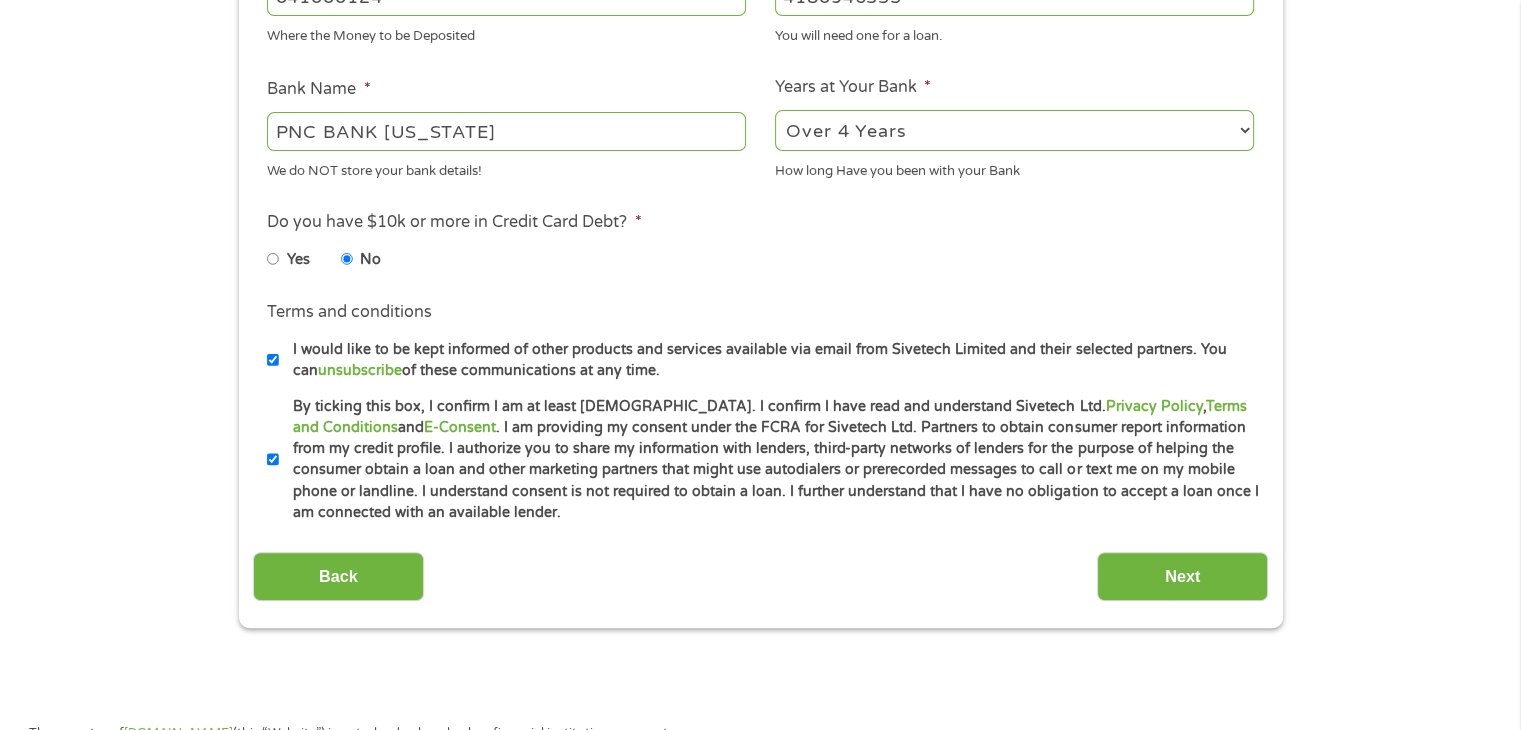 click on "I would like to be kept informed of other products and services available via email from Sivetech Limited and their selected partners. You can   unsubscribe   of these communications at any time." at bounding box center (769, 360) 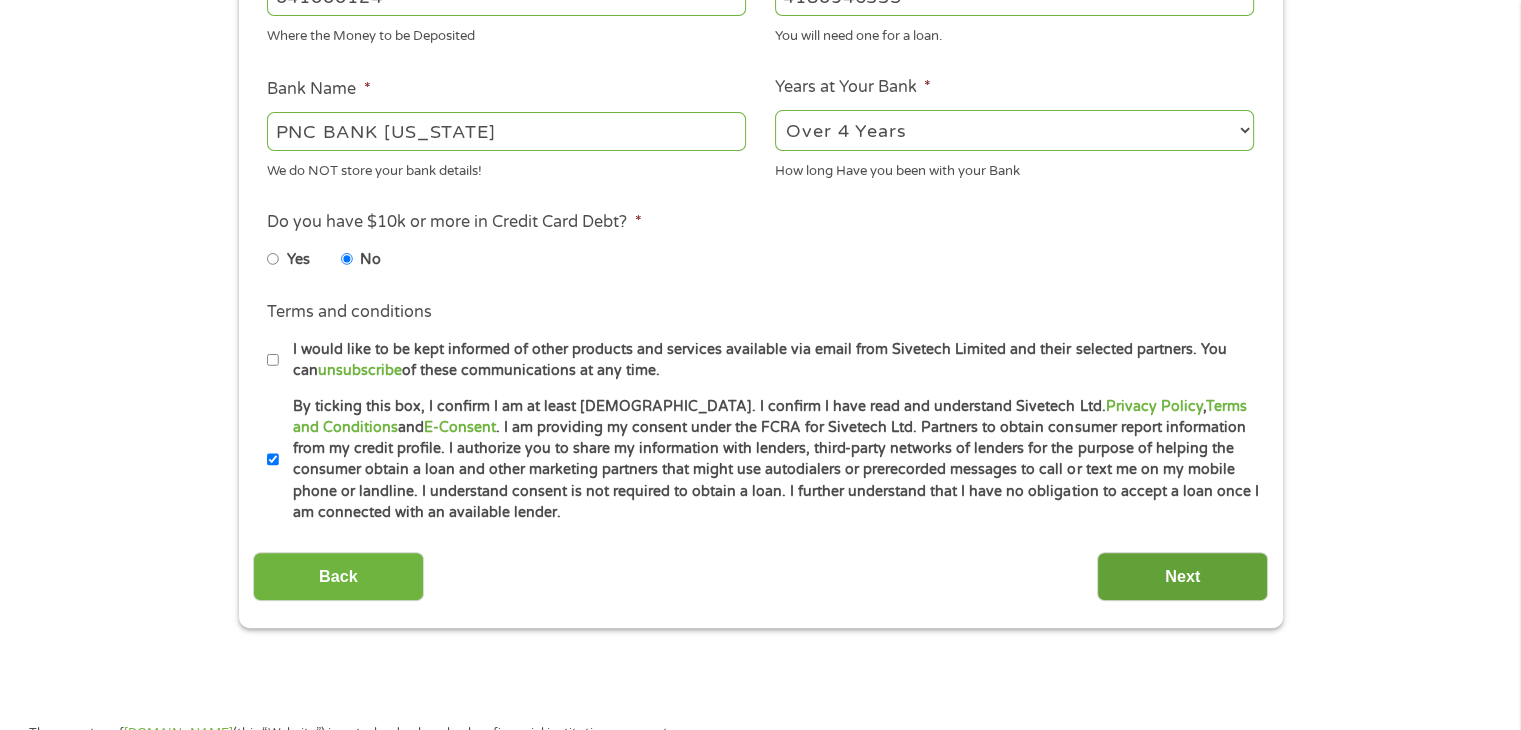 click on "Next" at bounding box center [1182, 576] 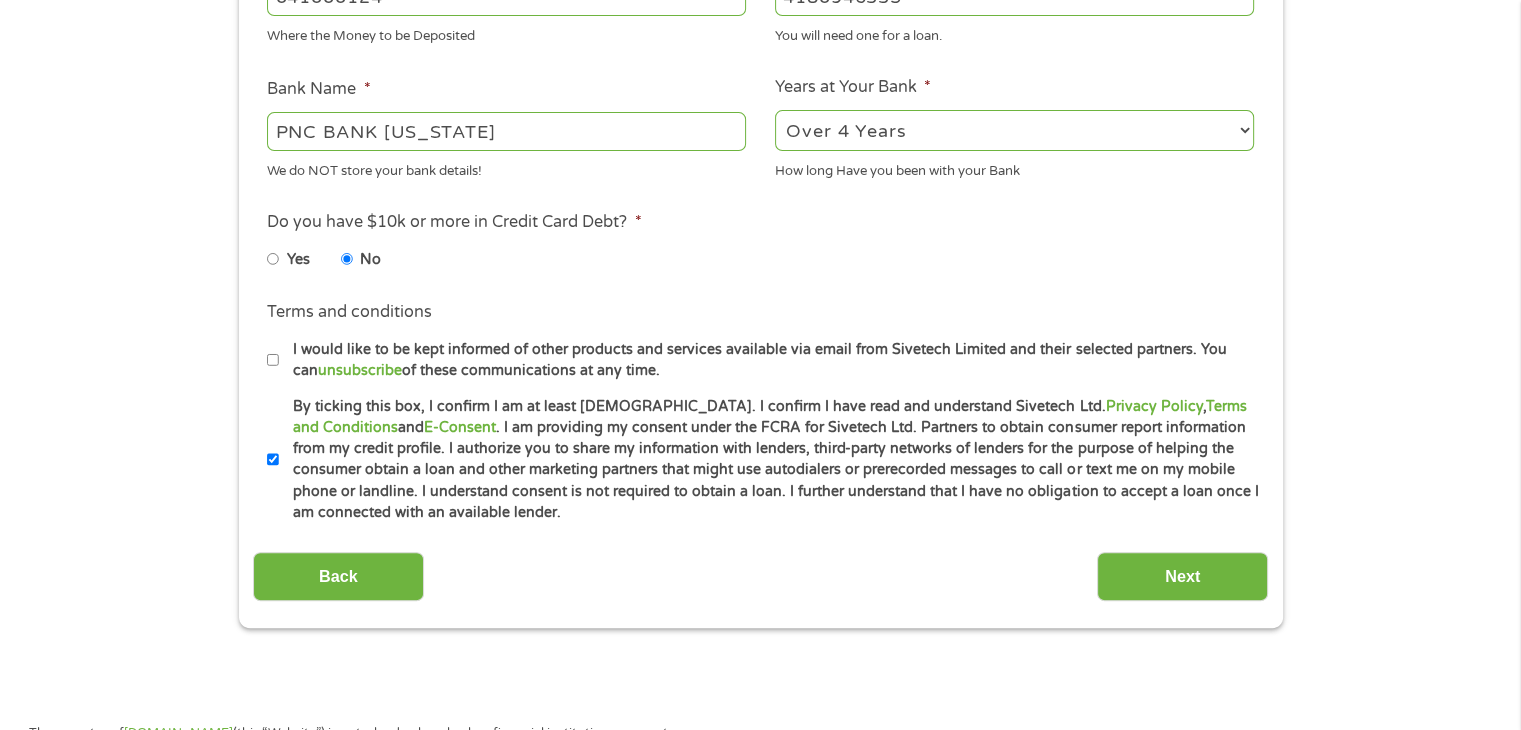 scroll, scrollTop: 8, scrollLeft: 8, axis: both 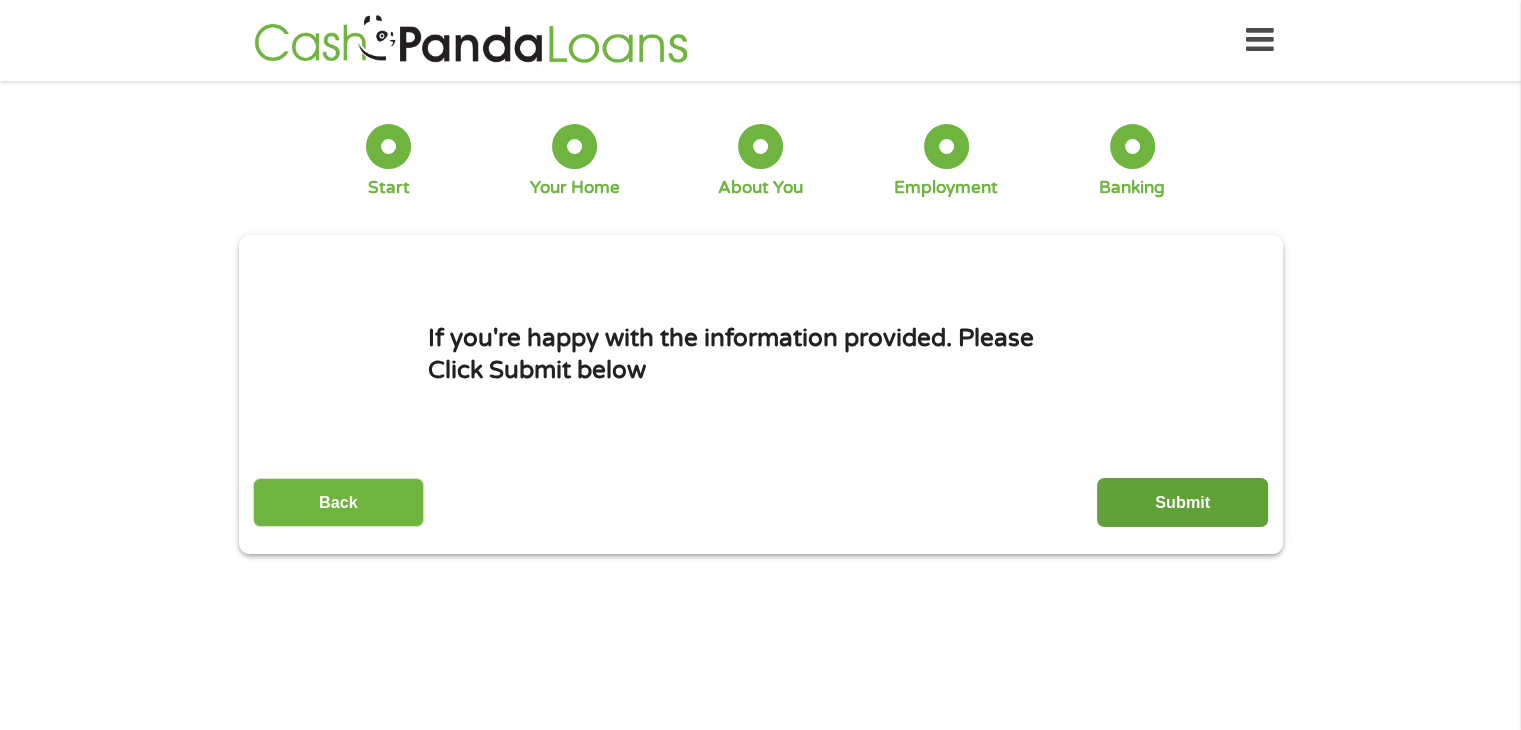 click on "Submit" at bounding box center (1182, 502) 